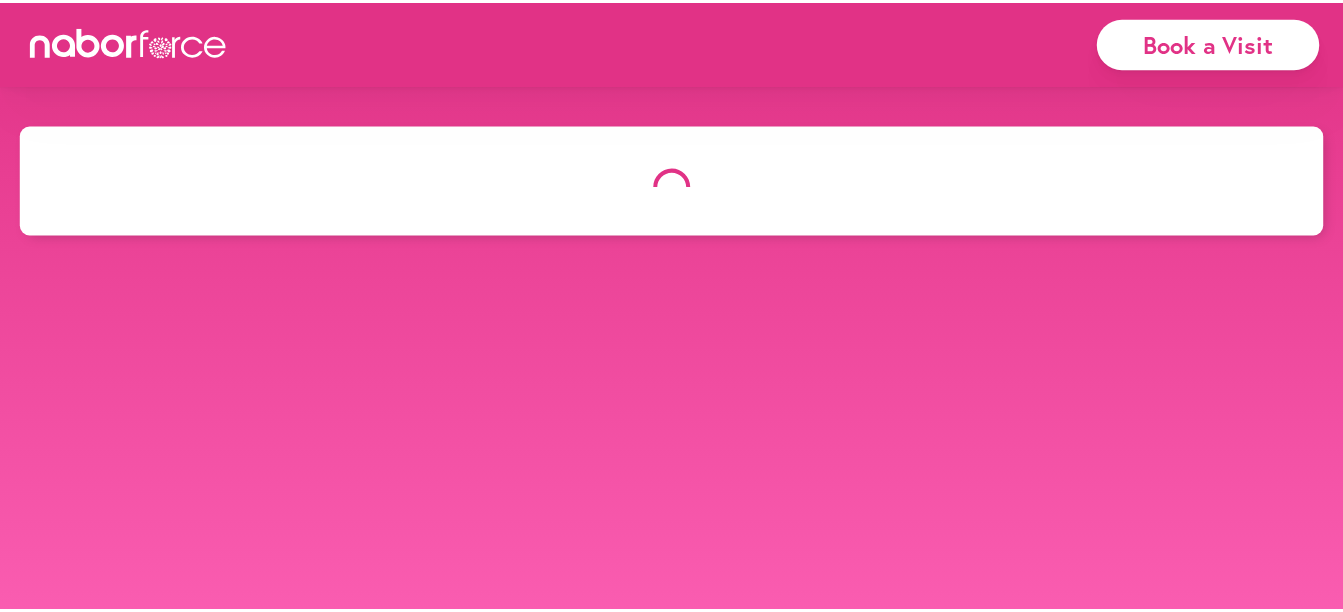 scroll, scrollTop: 0, scrollLeft: 0, axis: both 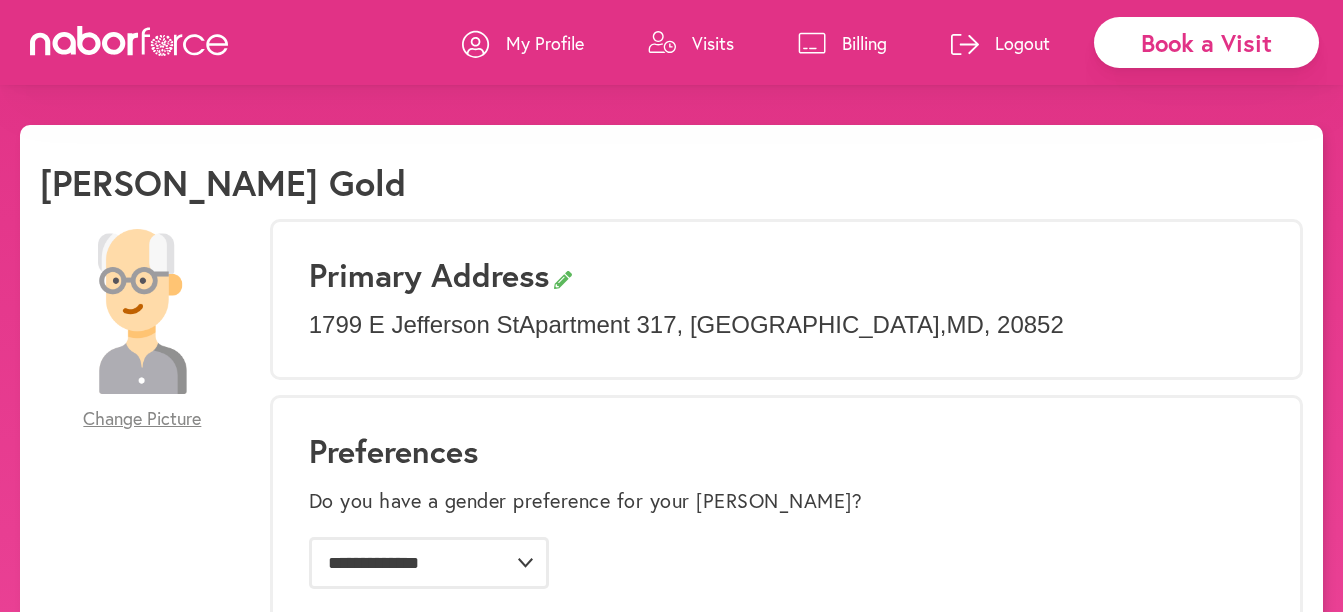 click on "Visits" at bounding box center [713, 43] 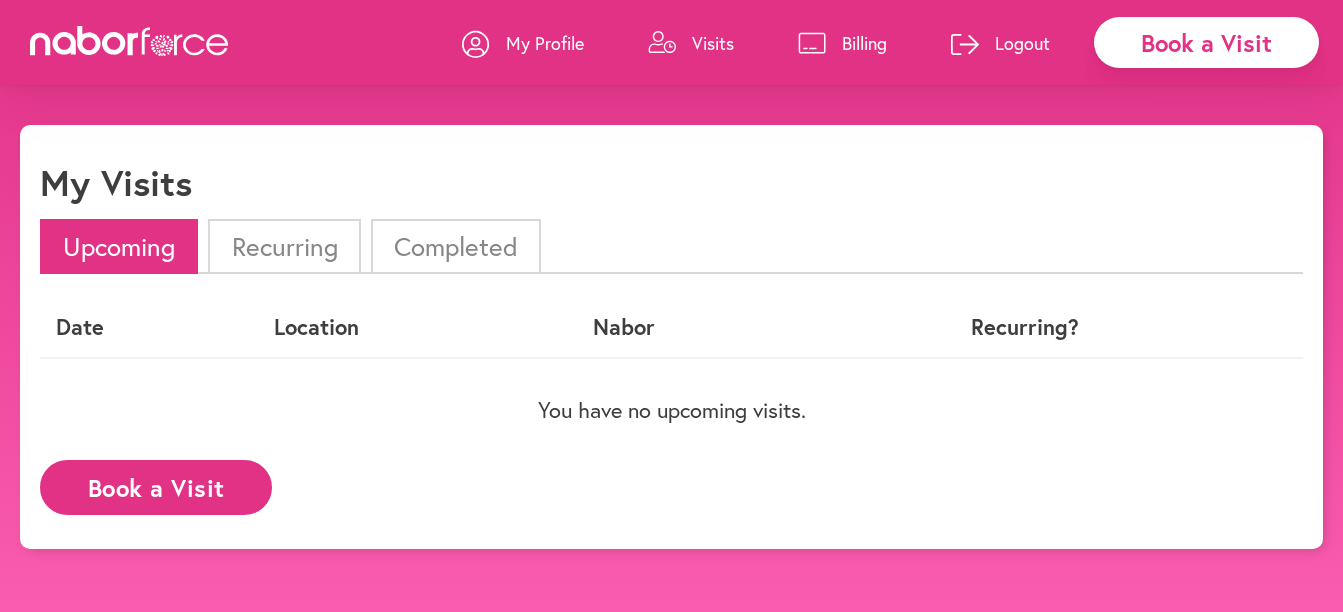 click on "Book a Visit" at bounding box center (156, 487) 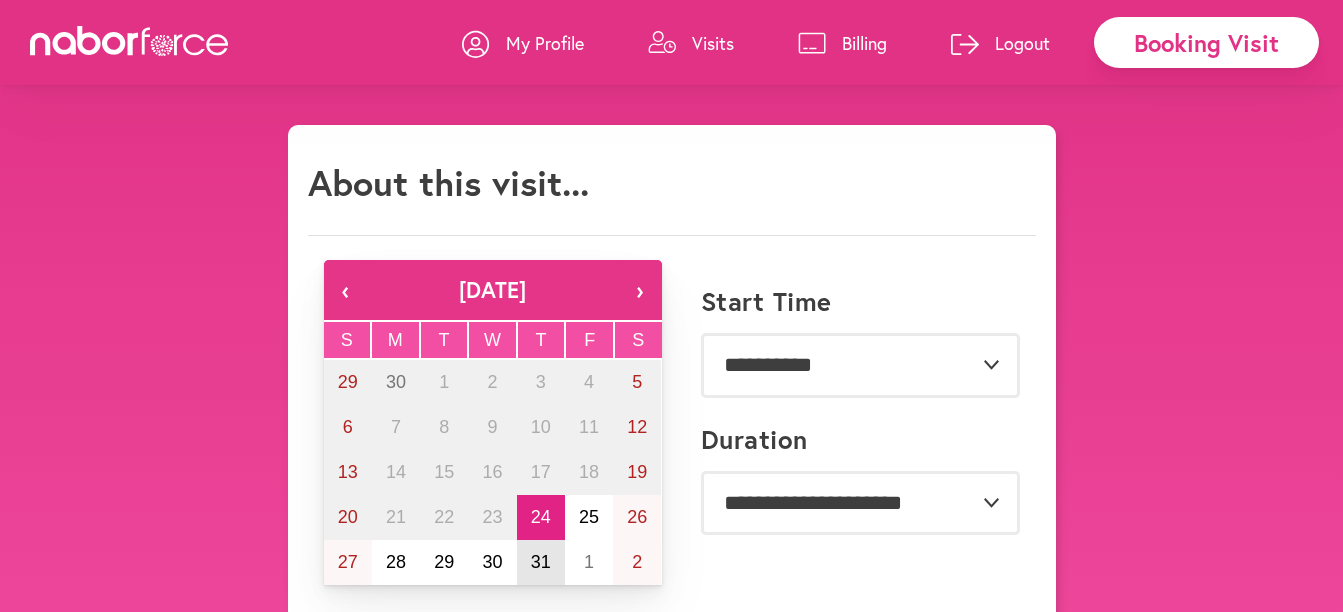 click on "31" at bounding box center [541, 562] 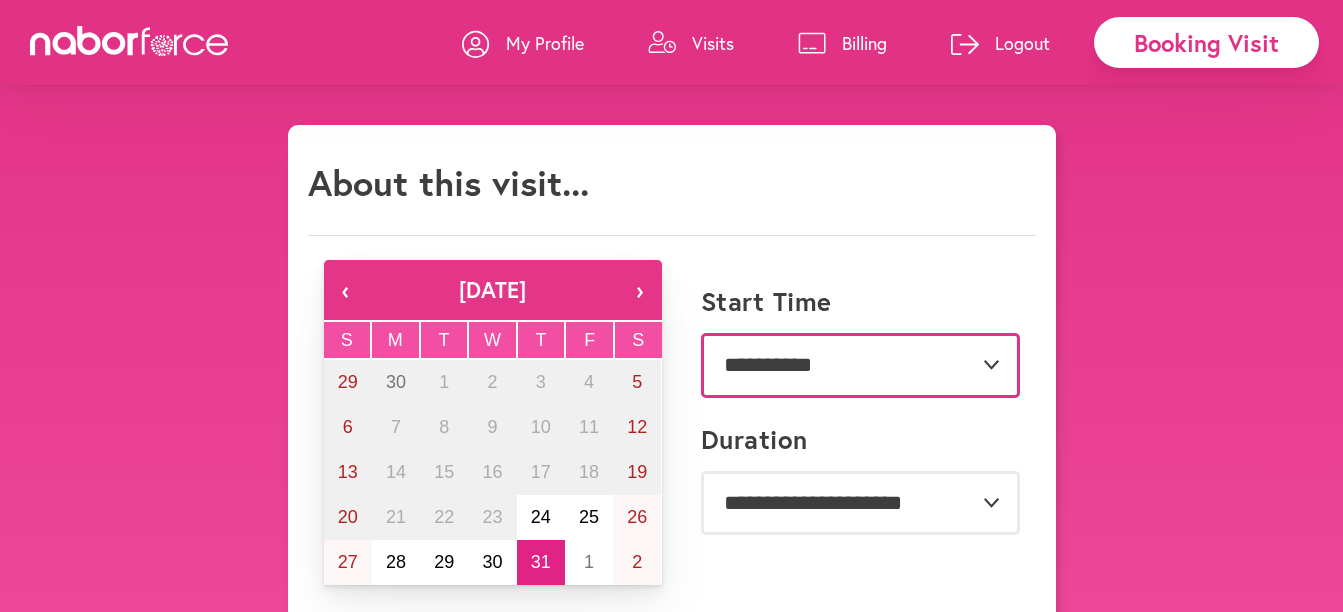 click on "**********" at bounding box center [860, 365] 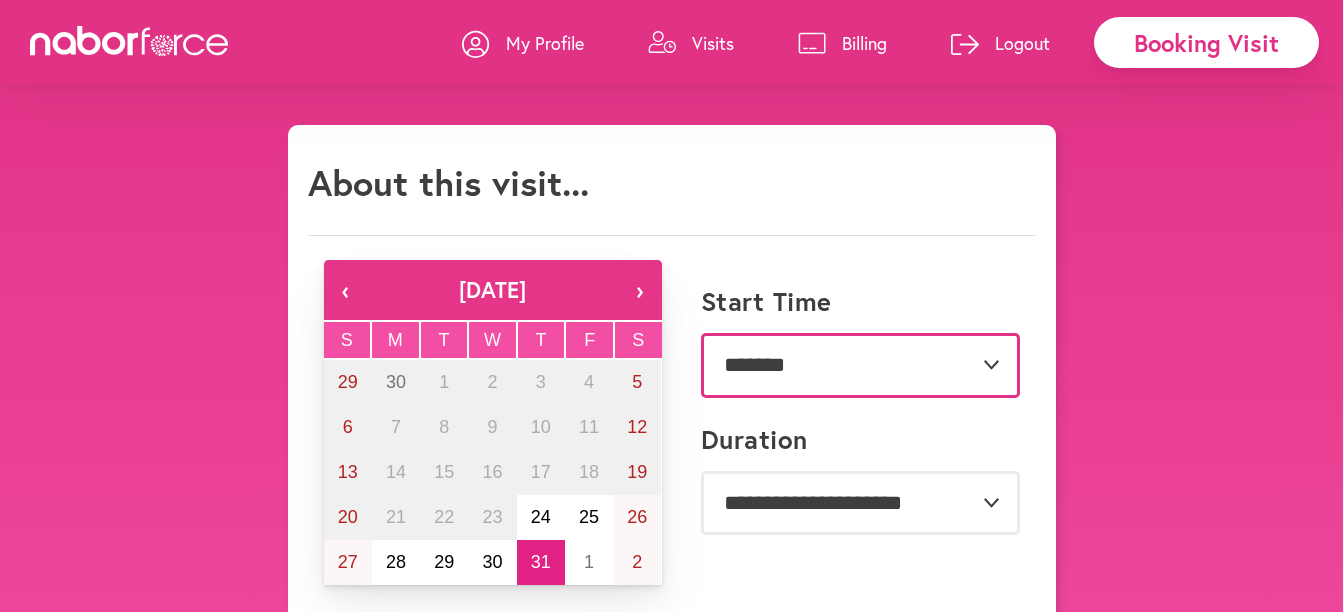 click on "**********" at bounding box center (860, 365) 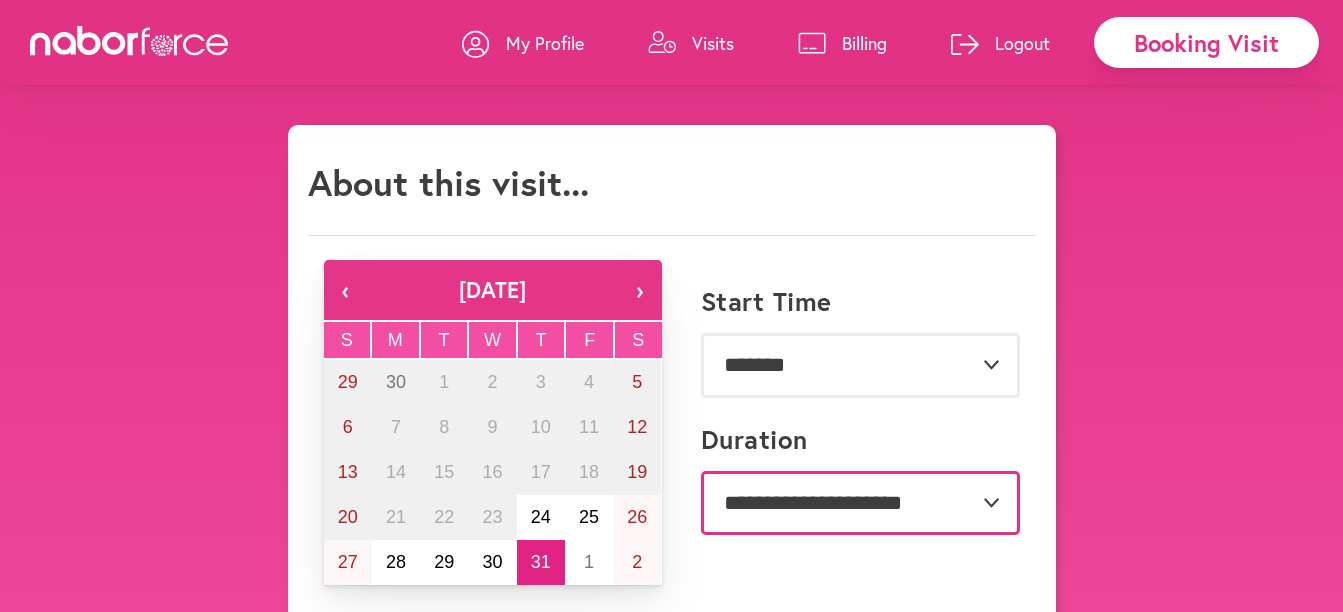 click on "**********" at bounding box center (860, 503) 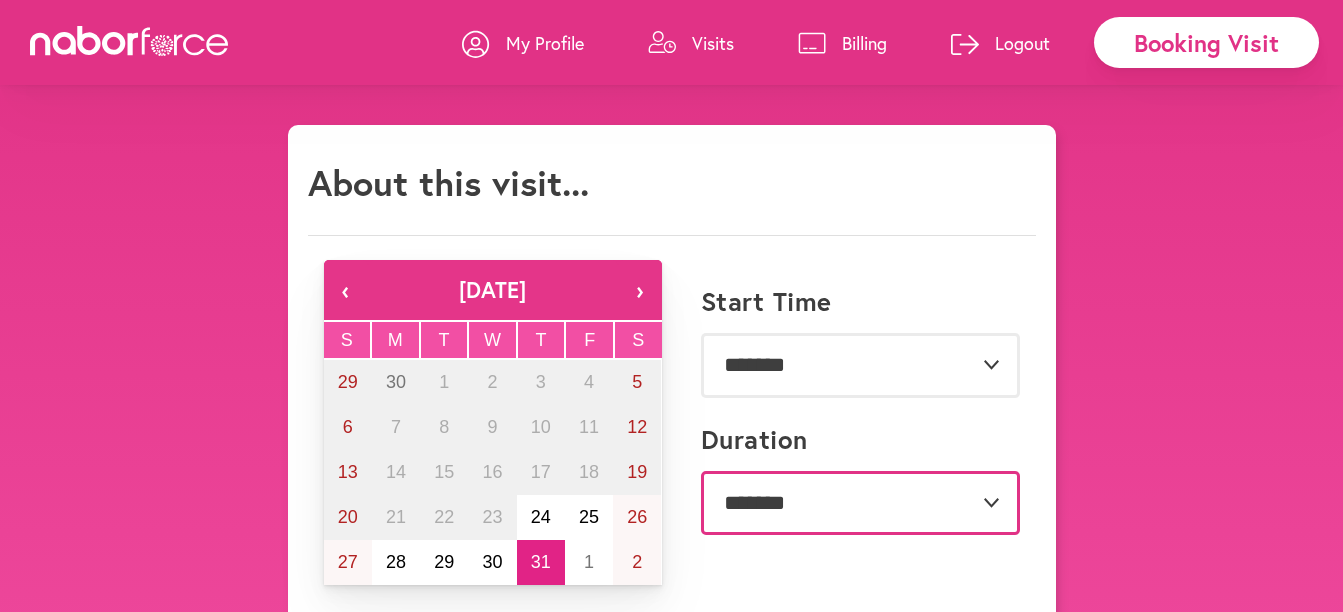click on "**********" at bounding box center (860, 503) 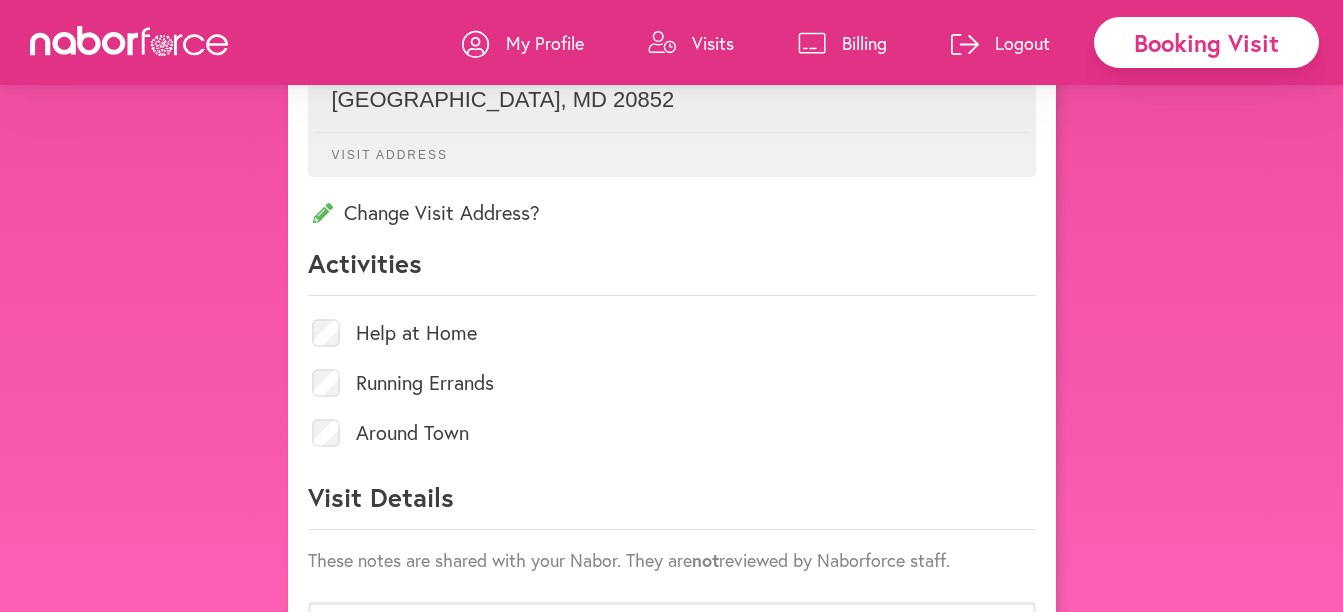 scroll, scrollTop: 800, scrollLeft: 0, axis: vertical 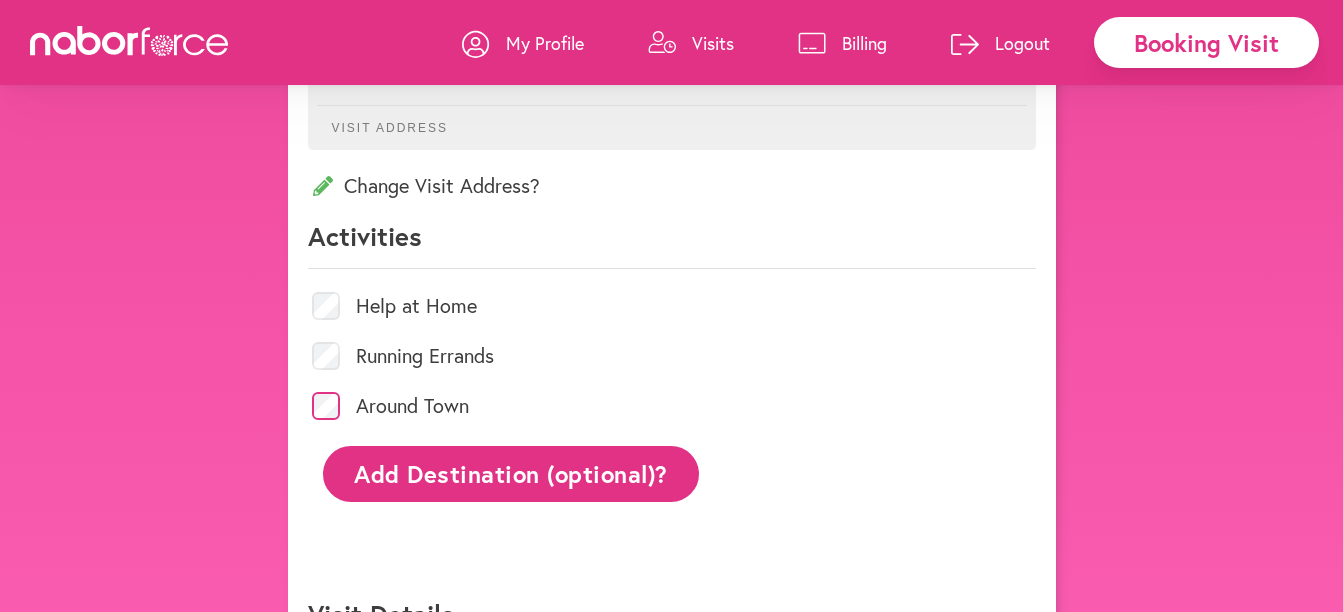 click on "Add Destination (optional)?" 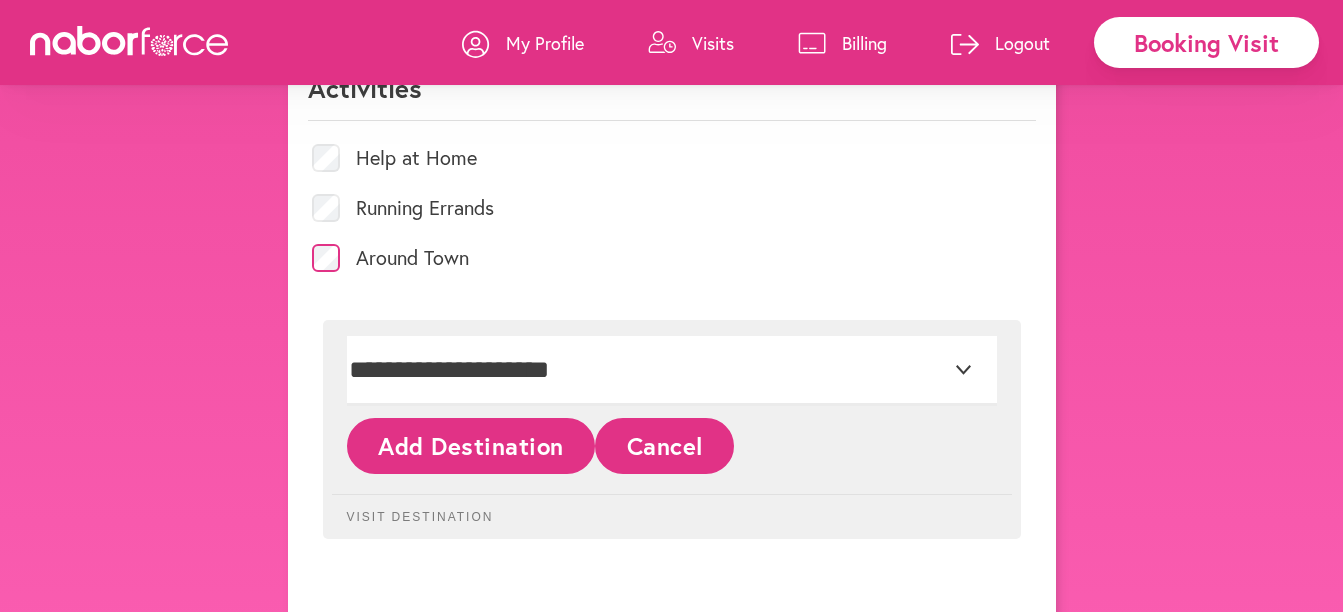 scroll, scrollTop: 1000, scrollLeft: 0, axis: vertical 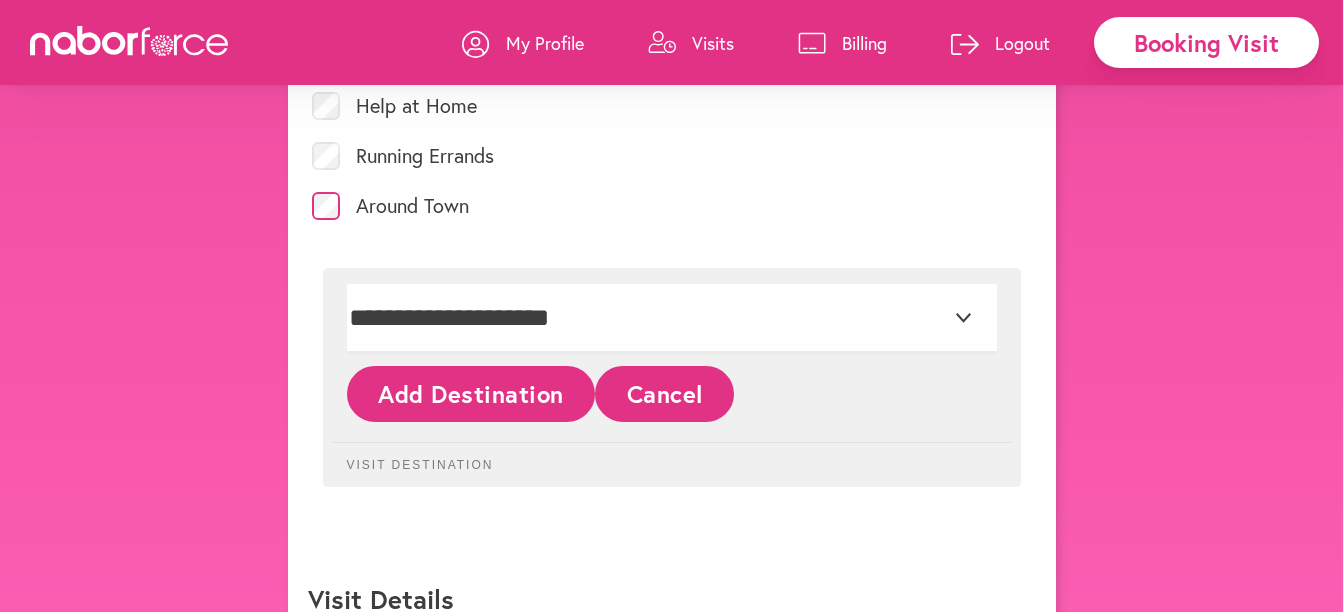 click on "Add Destination" 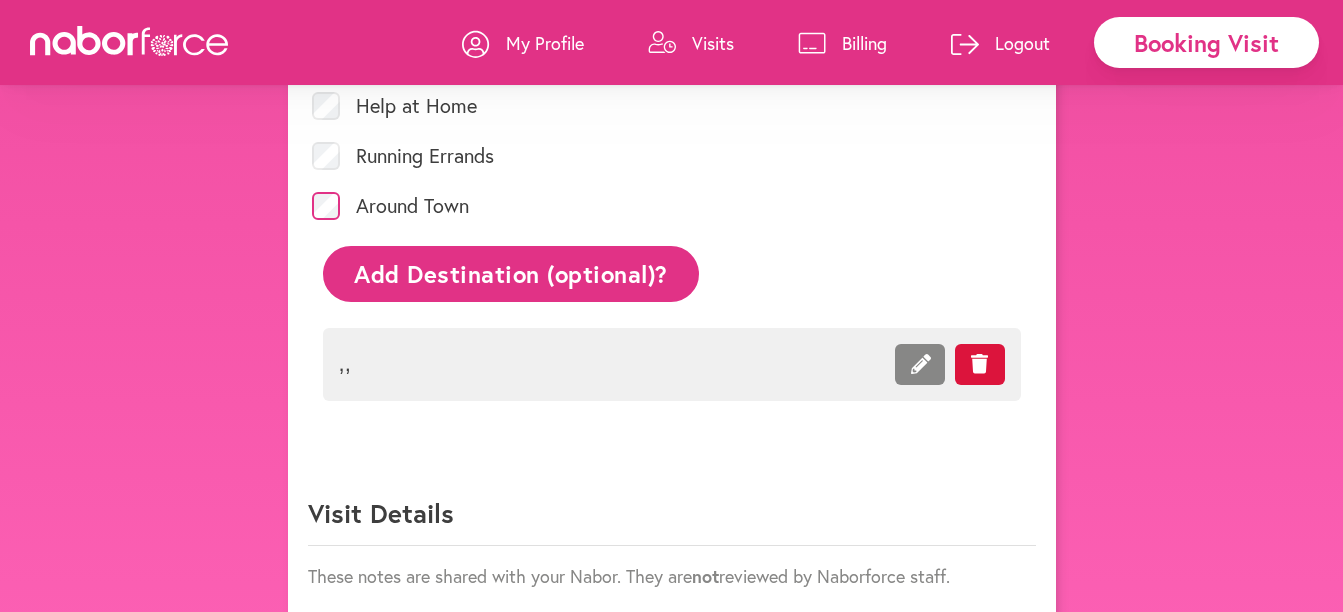 click 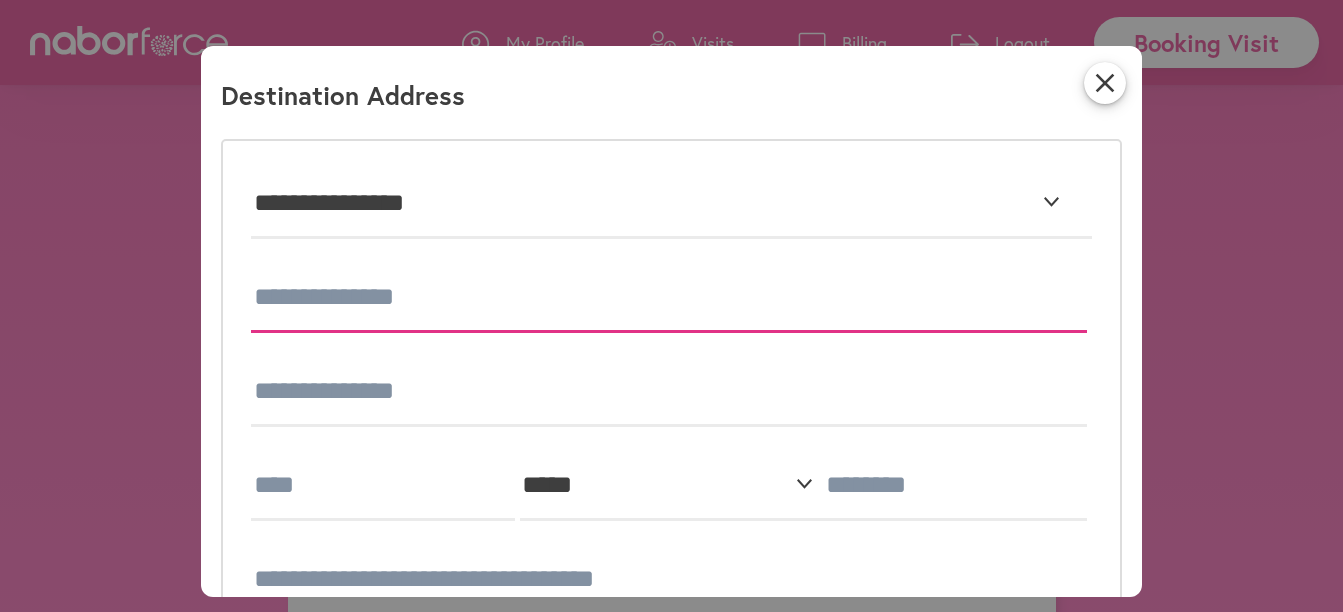 click at bounding box center (668, 298) 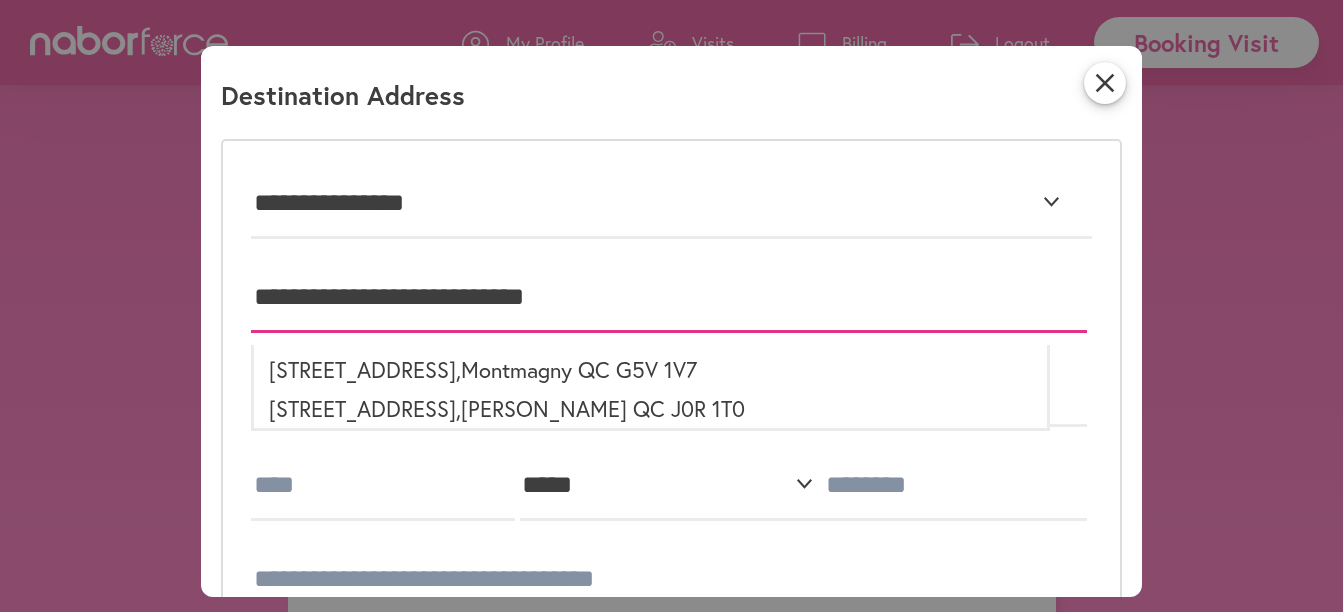 click on "**********" at bounding box center (668, 298) 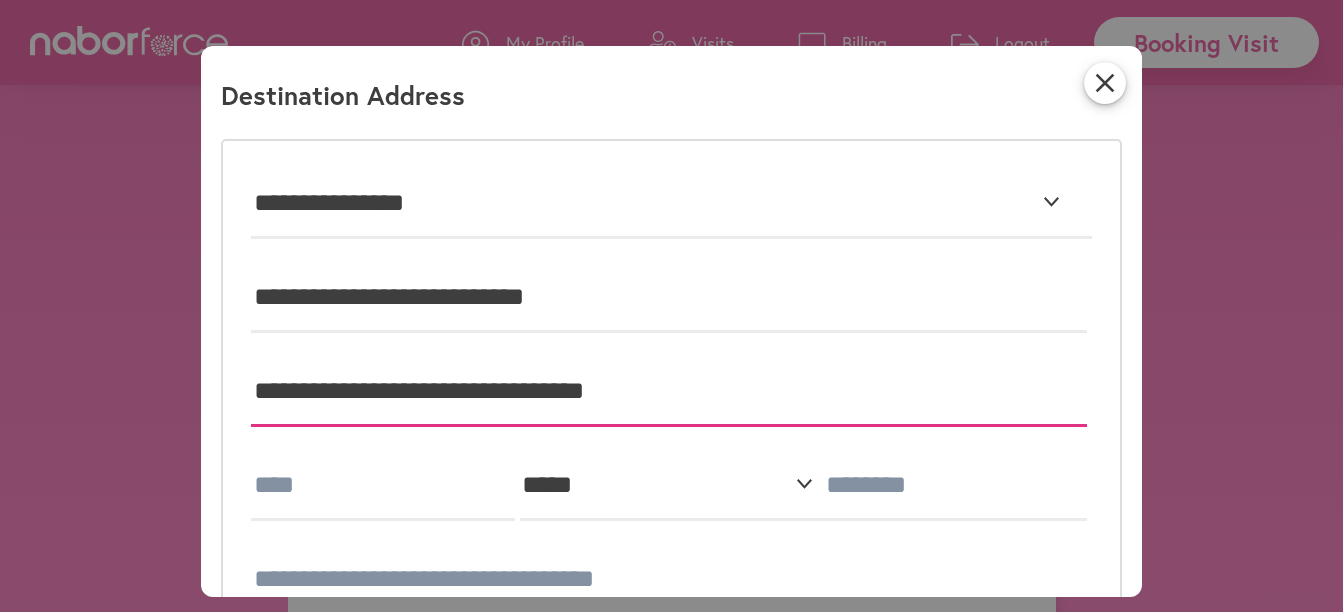 type on "**********" 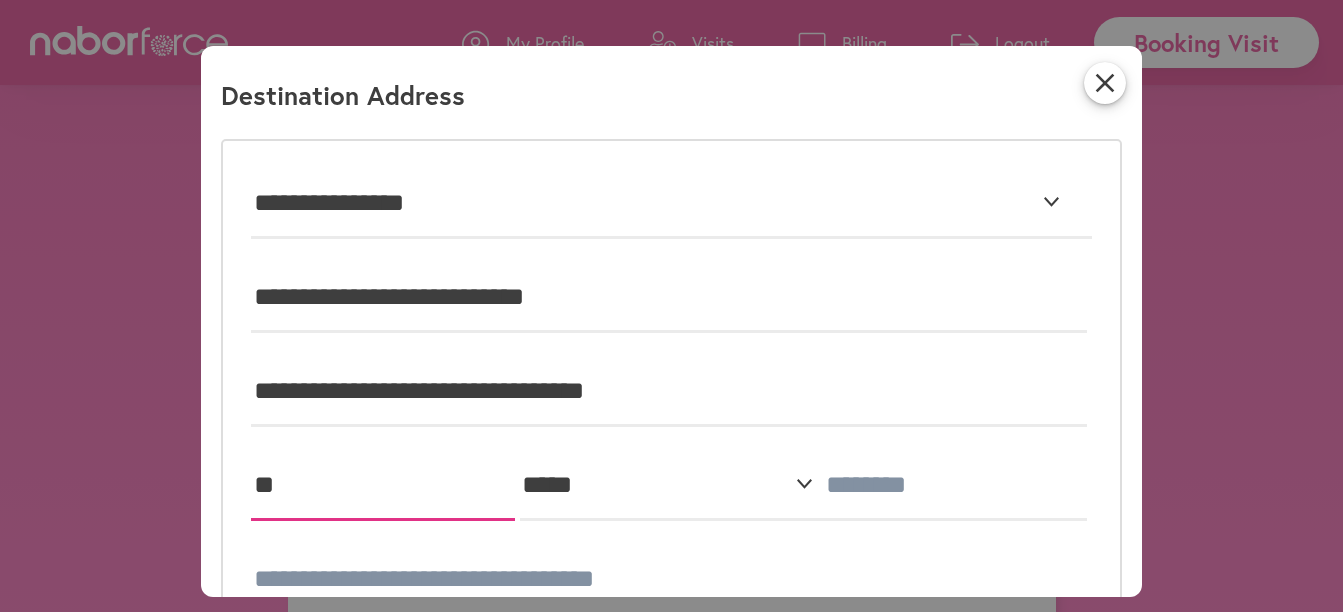 type on "********" 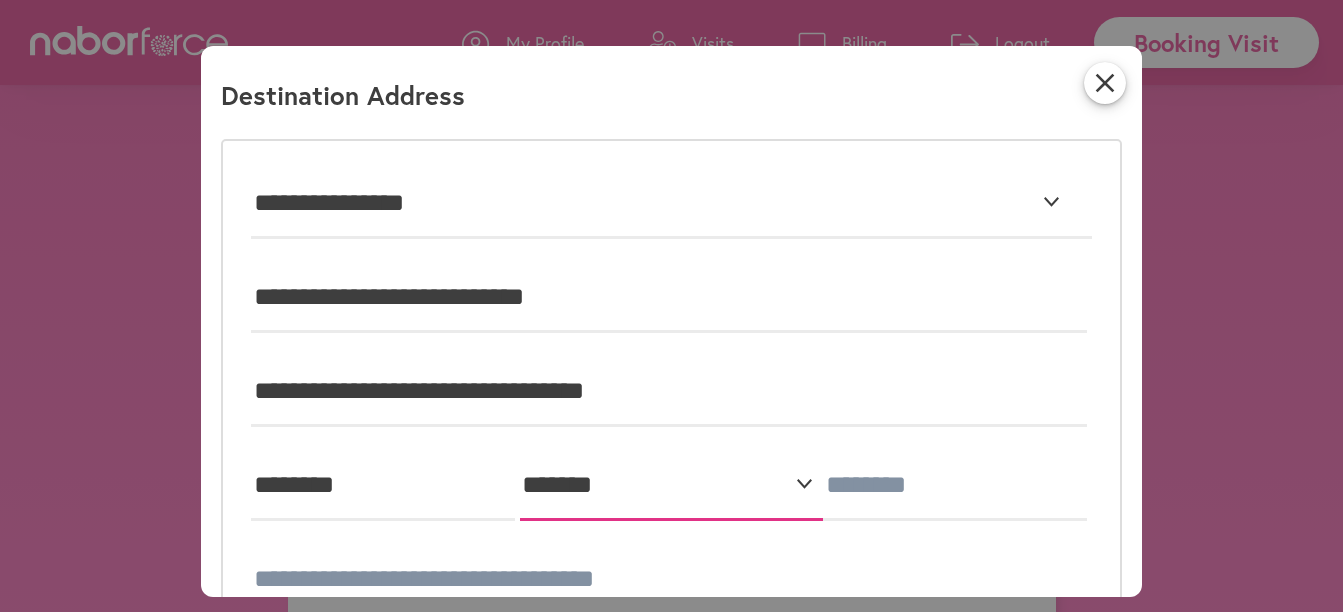 select on "**" 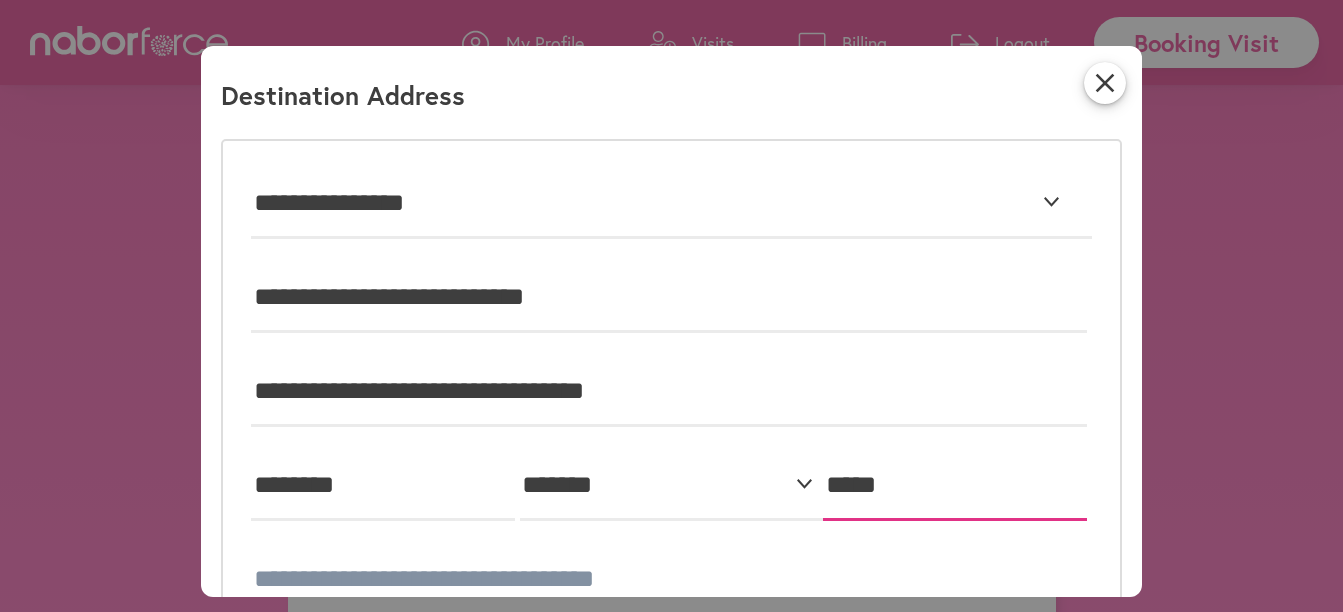 type on "*****" 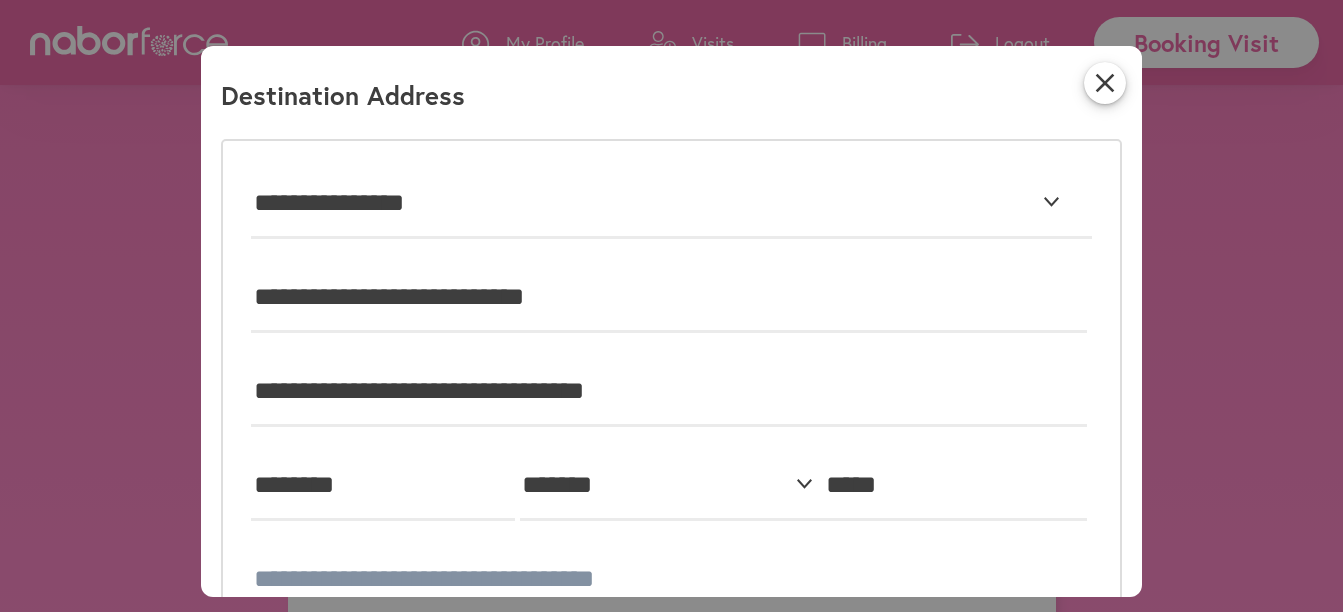 click on "Destination Address" at bounding box center [671, 102] 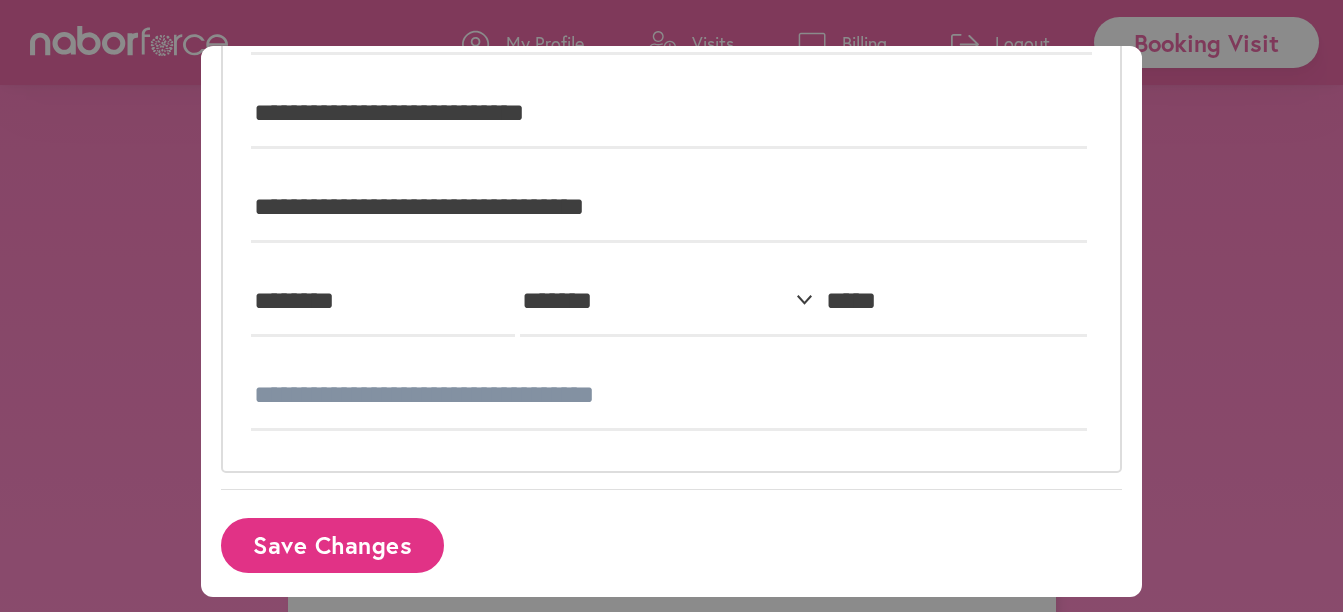 scroll, scrollTop: 192, scrollLeft: 0, axis: vertical 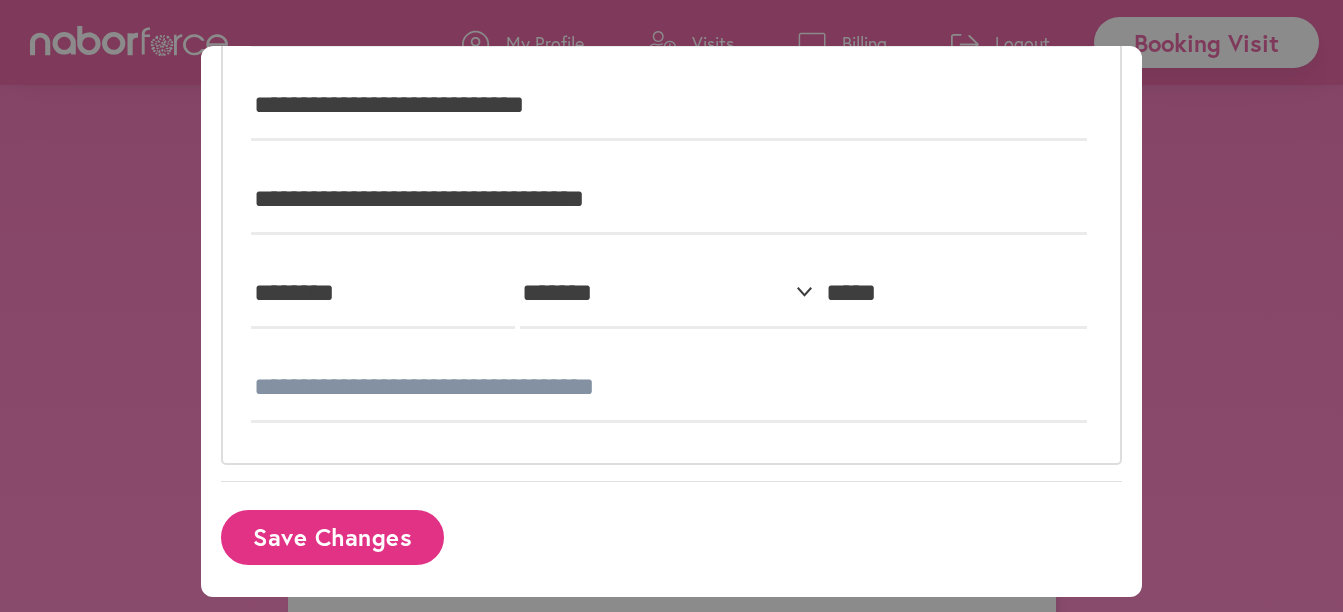 click on "Save Changes" at bounding box center [332, 537] 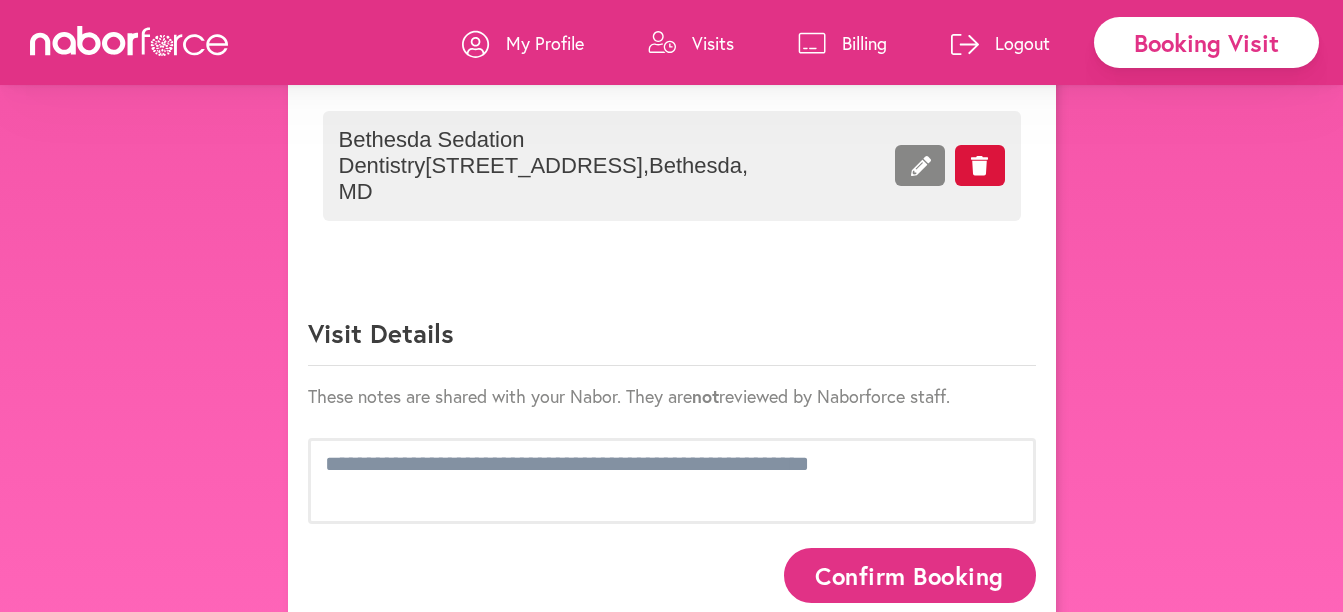 scroll, scrollTop: 1234, scrollLeft: 0, axis: vertical 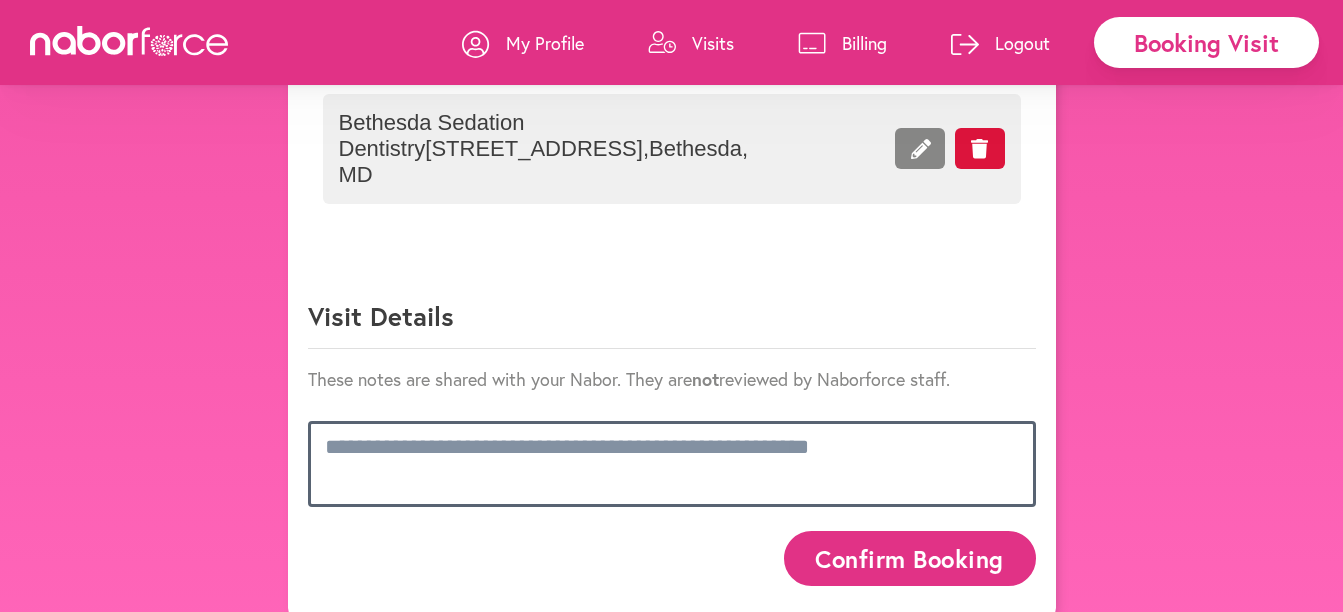 click at bounding box center [672, 464] 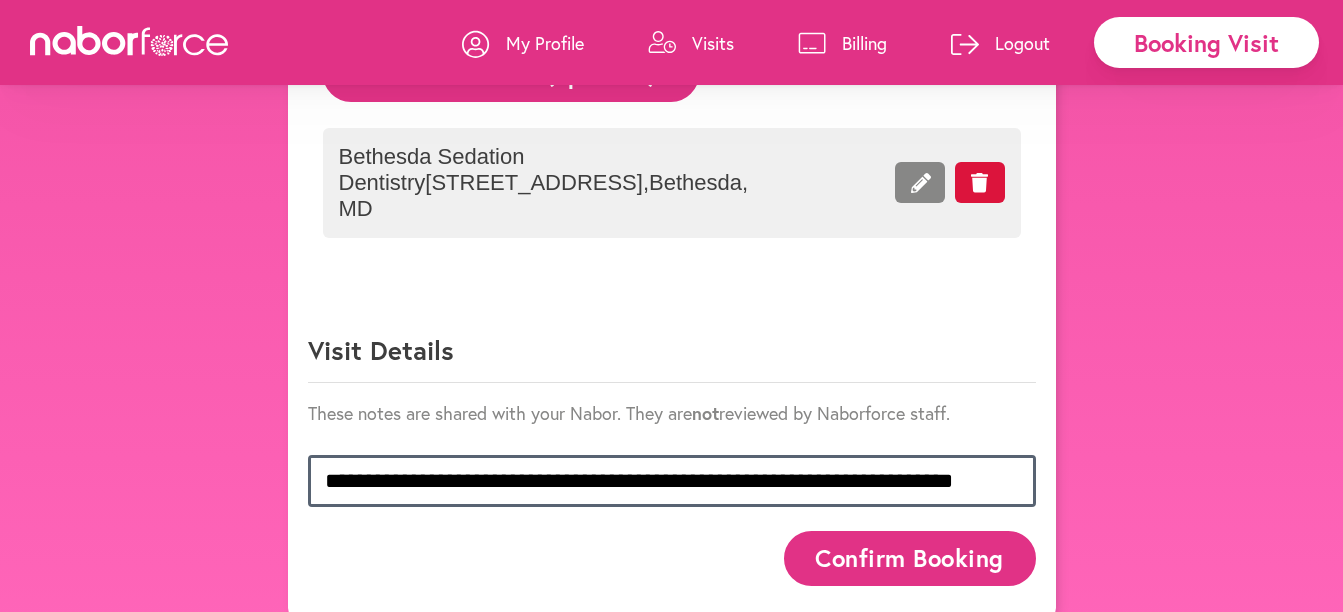 scroll, scrollTop: 1233, scrollLeft: 0, axis: vertical 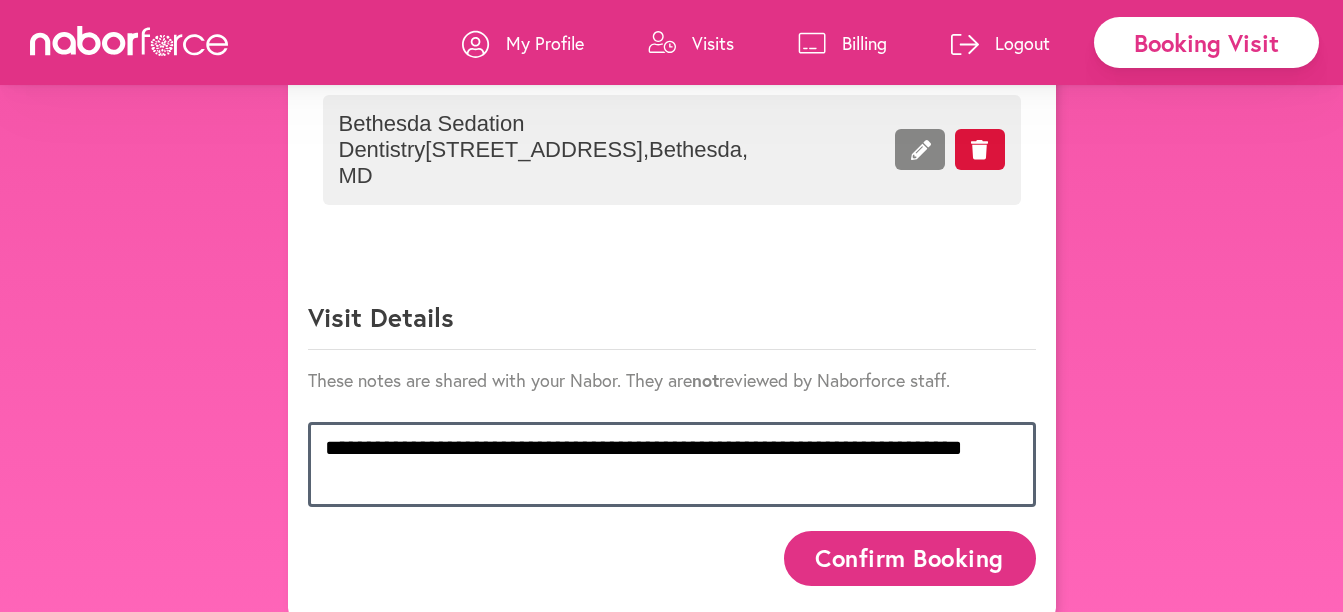 type on "**********" 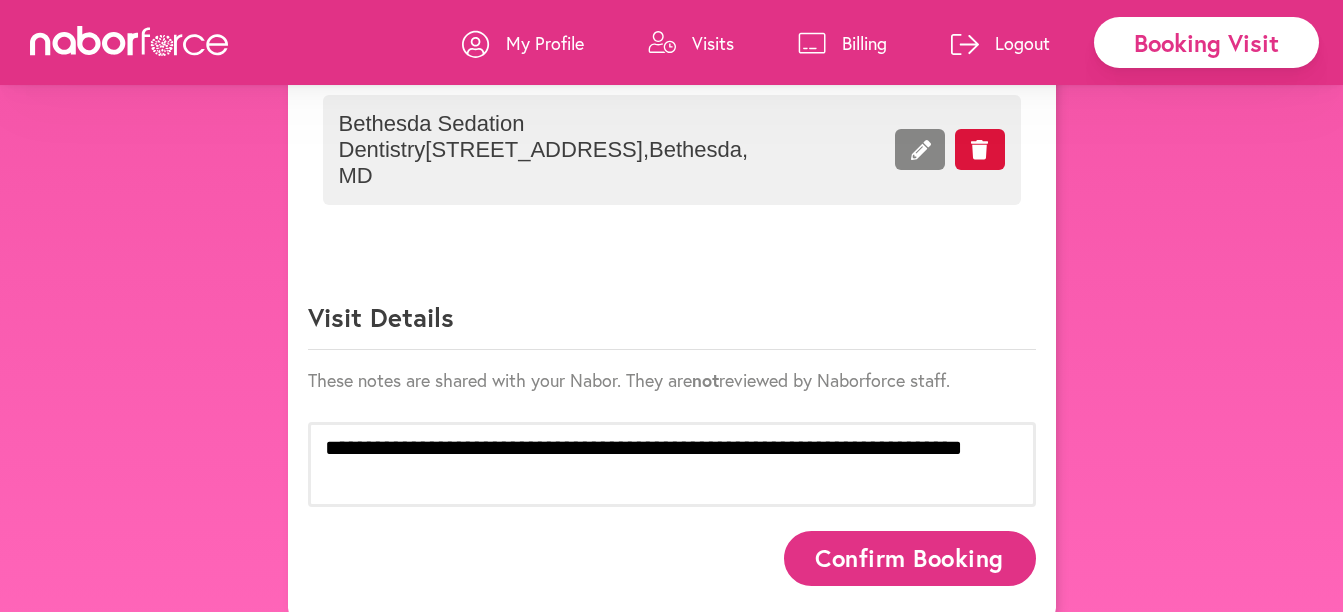 click on "Confirm Booking" at bounding box center [910, 558] 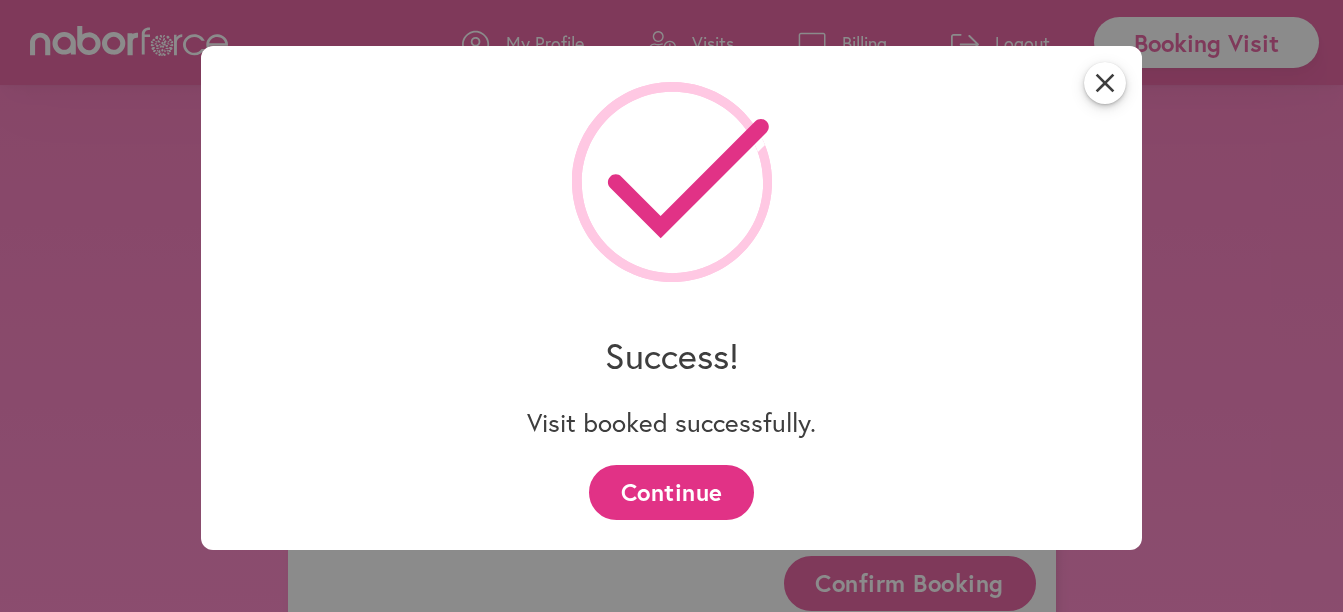 scroll, scrollTop: 1233, scrollLeft: 0, axis: vertical 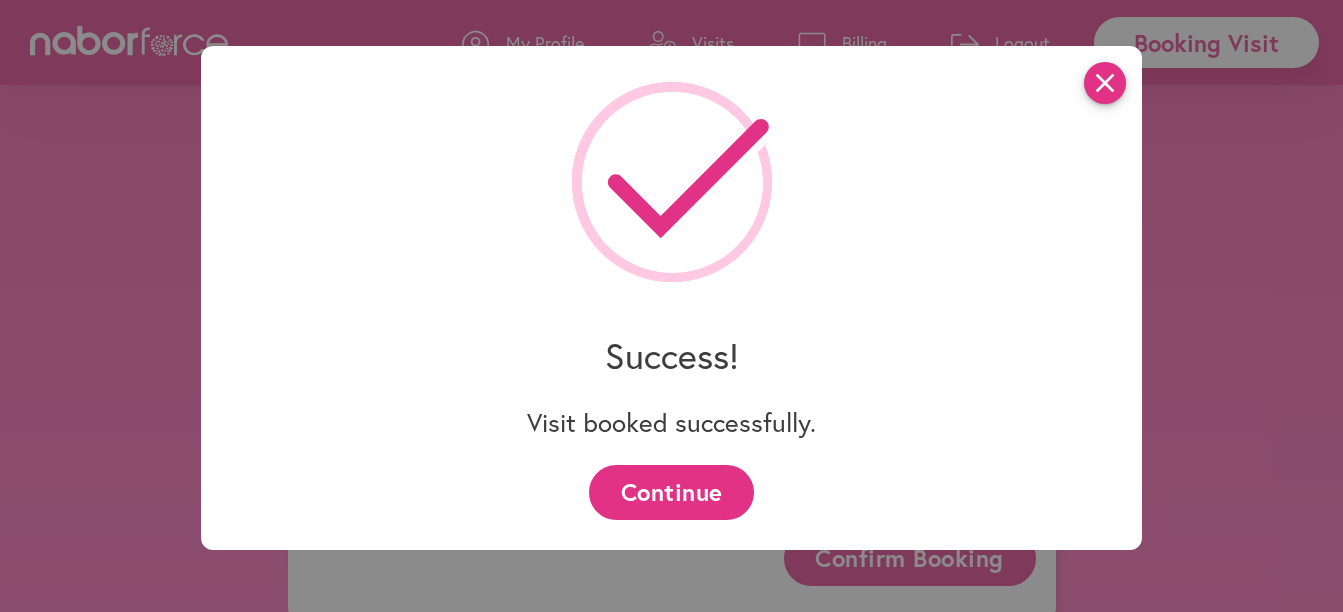 click on "close" at bounding box center [1105, 83] 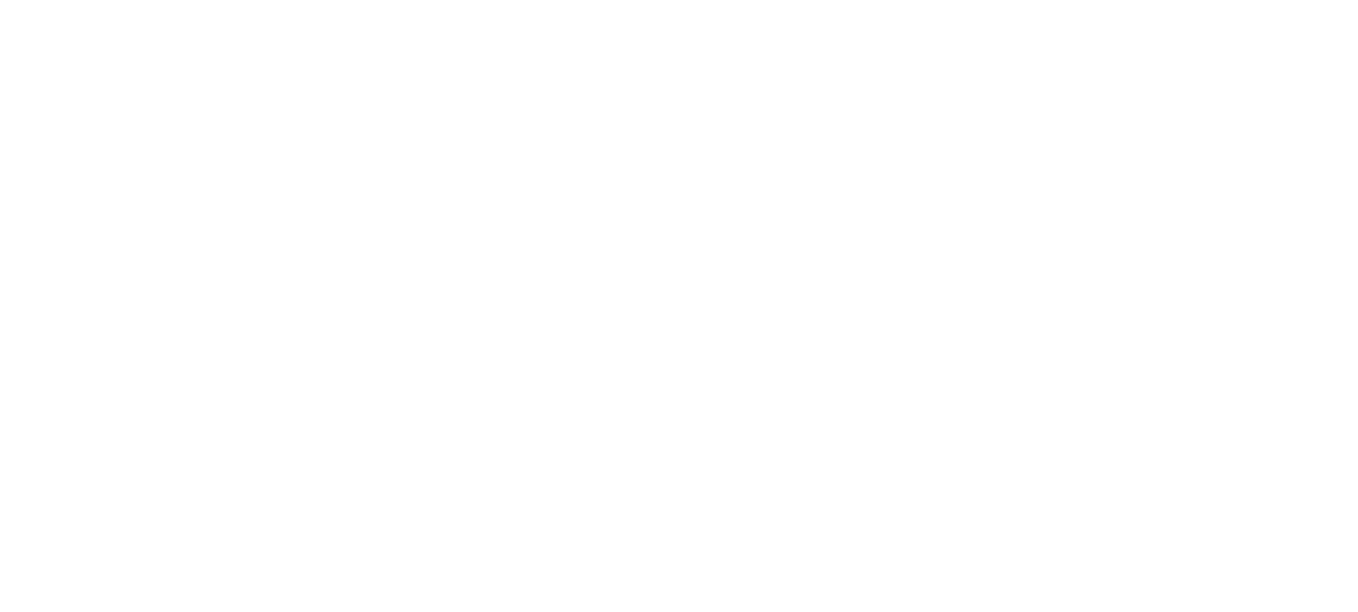 scroll, scrollTop: 0, scrollLeft: 0, axis: both 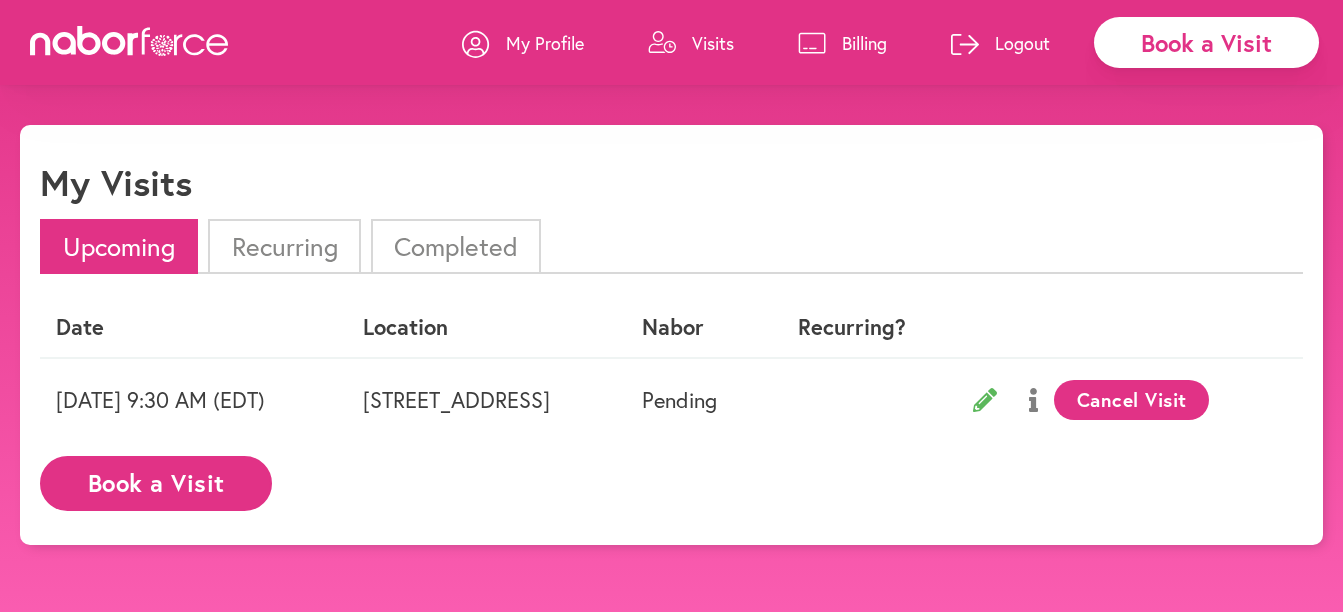 click on "Billing" at bounding box center [864, 43] 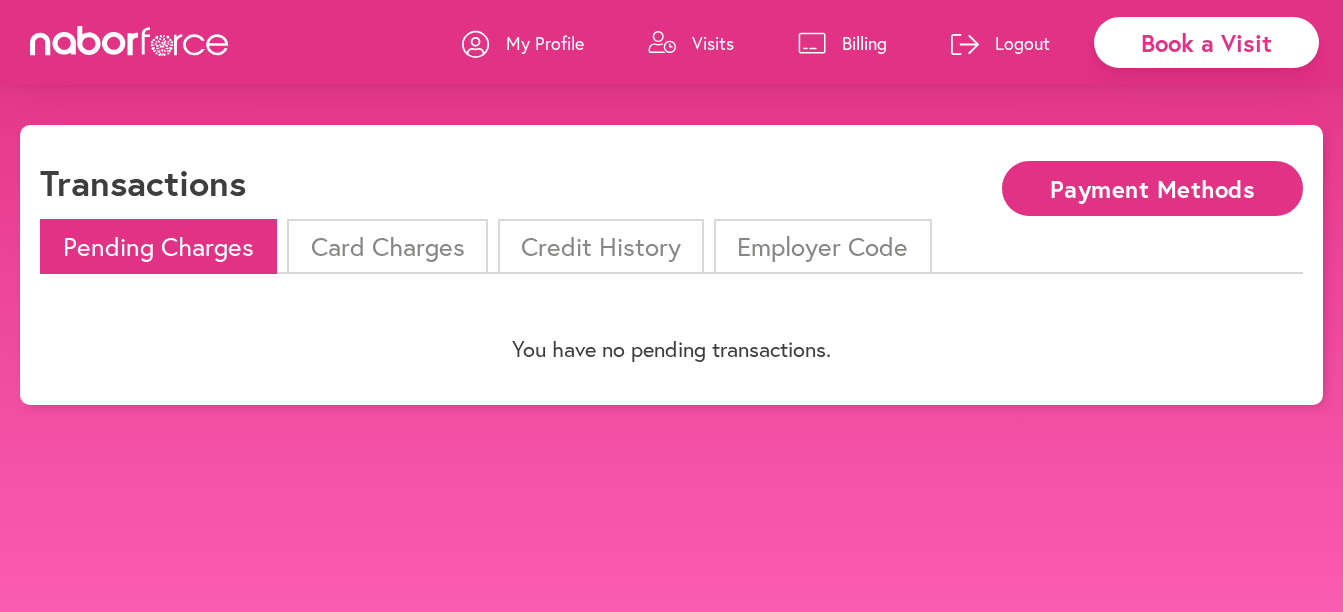 click on "Card Charges" at bounding box center (387, 246) 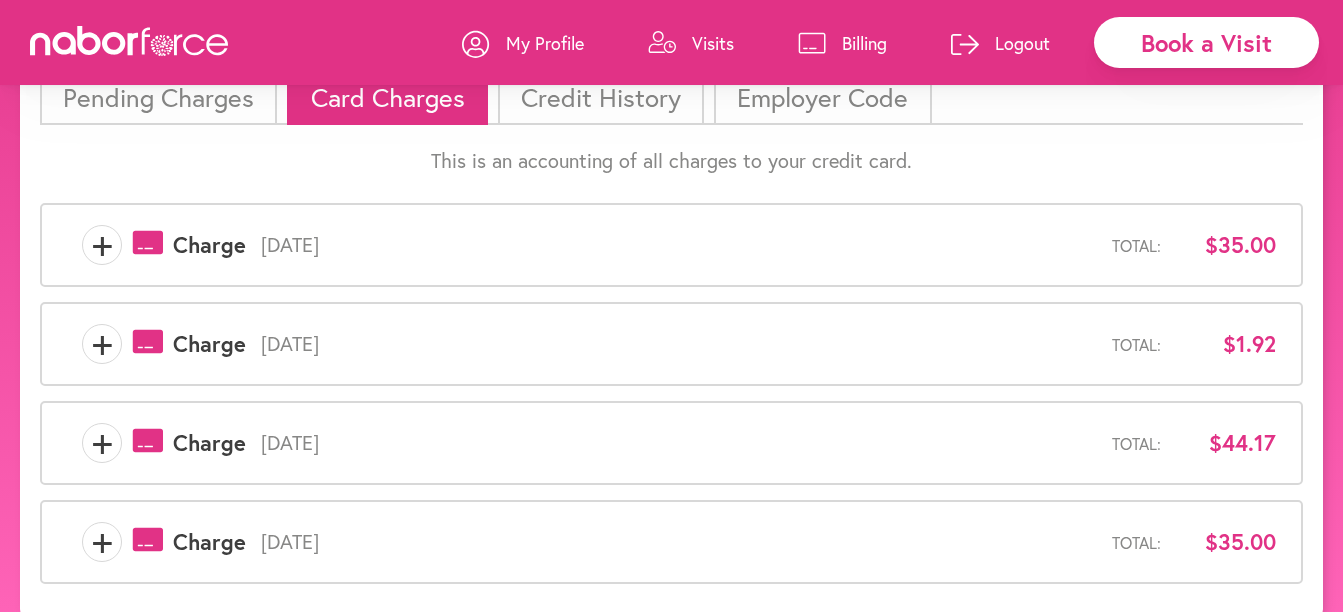 scroll, scrollTop: 176, scrollLeft: 0, axis: vertical 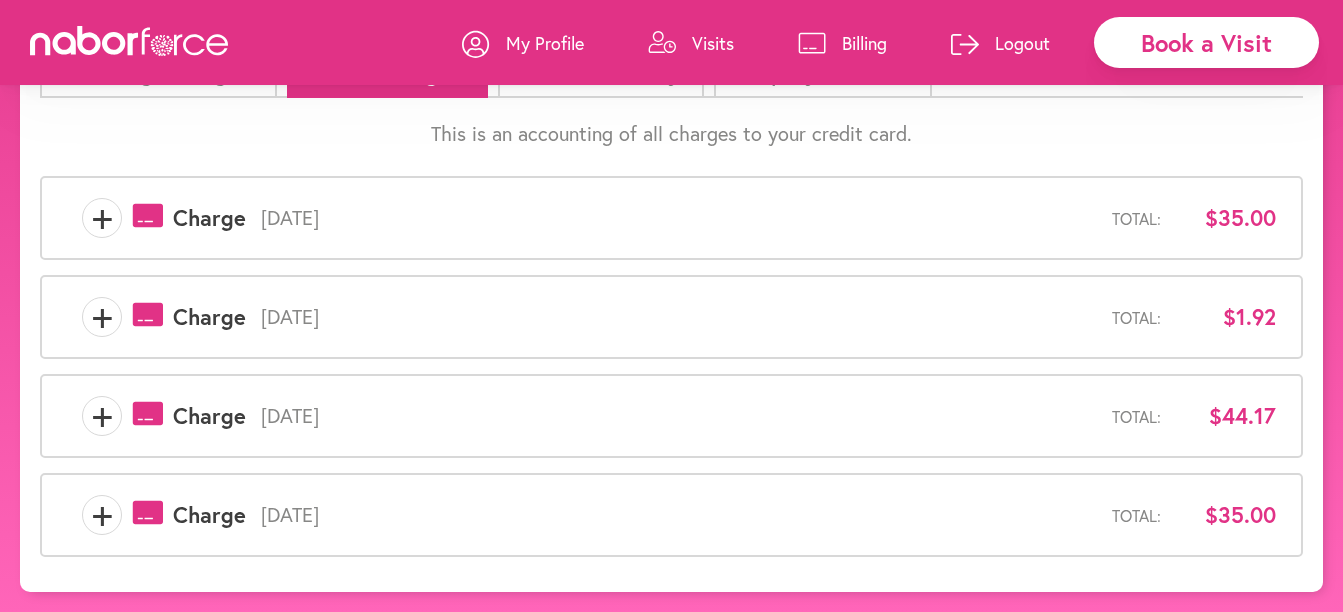 click on "+" at bounding box center [102, 218] 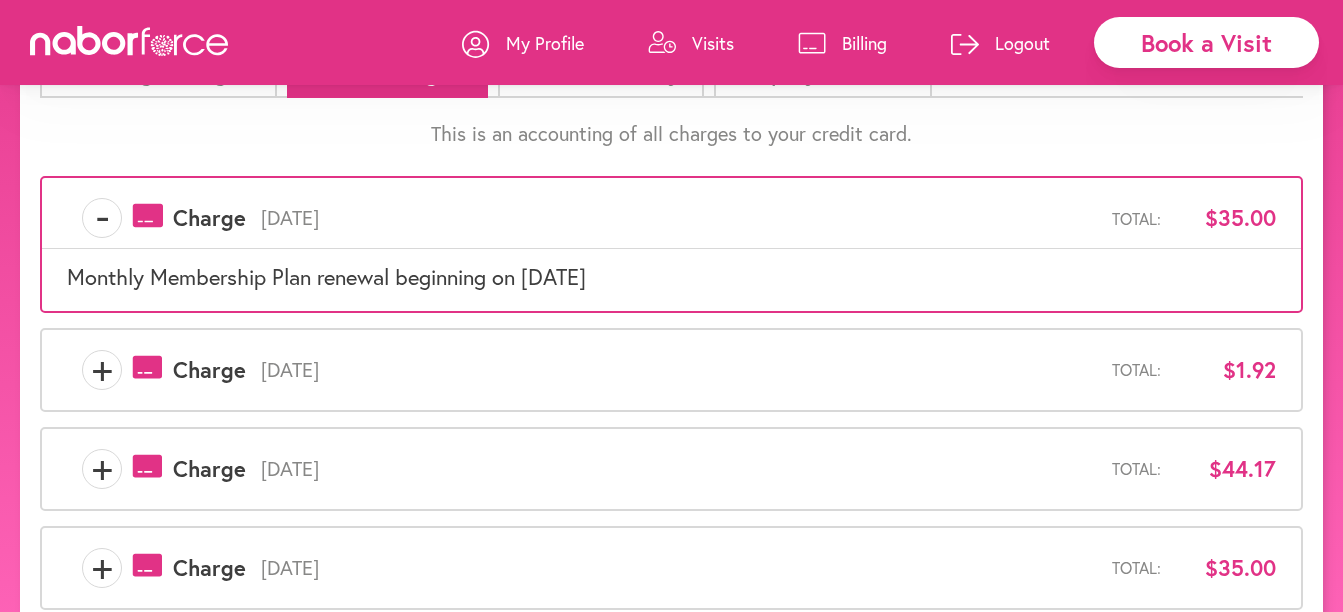click on "+" at bounding box center (102, 370) 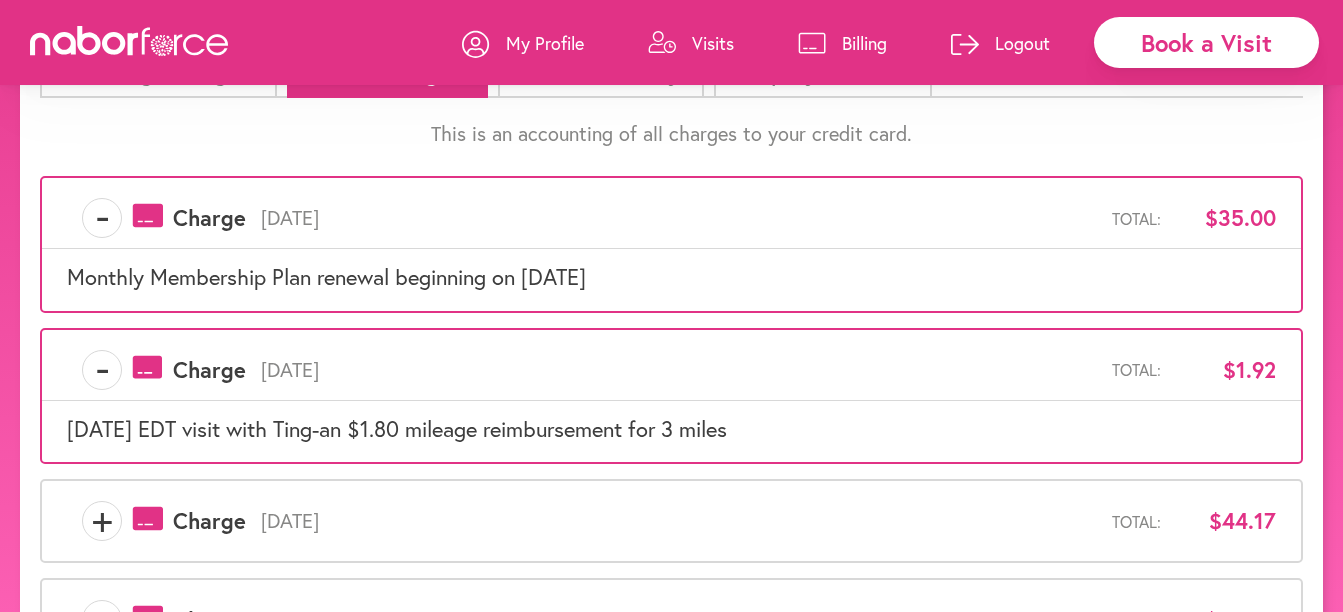 scroll, scrollTop: 281, scrollLeft: 0, axis: vertical 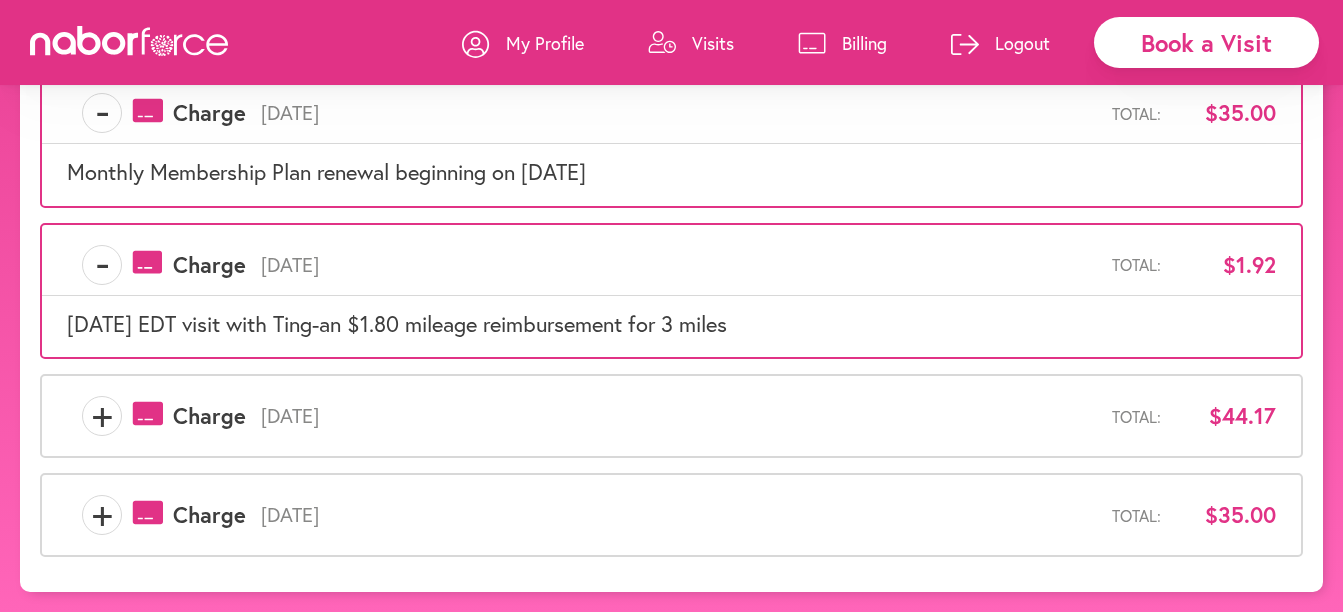 click on "+" at bounding box center (102, 416) 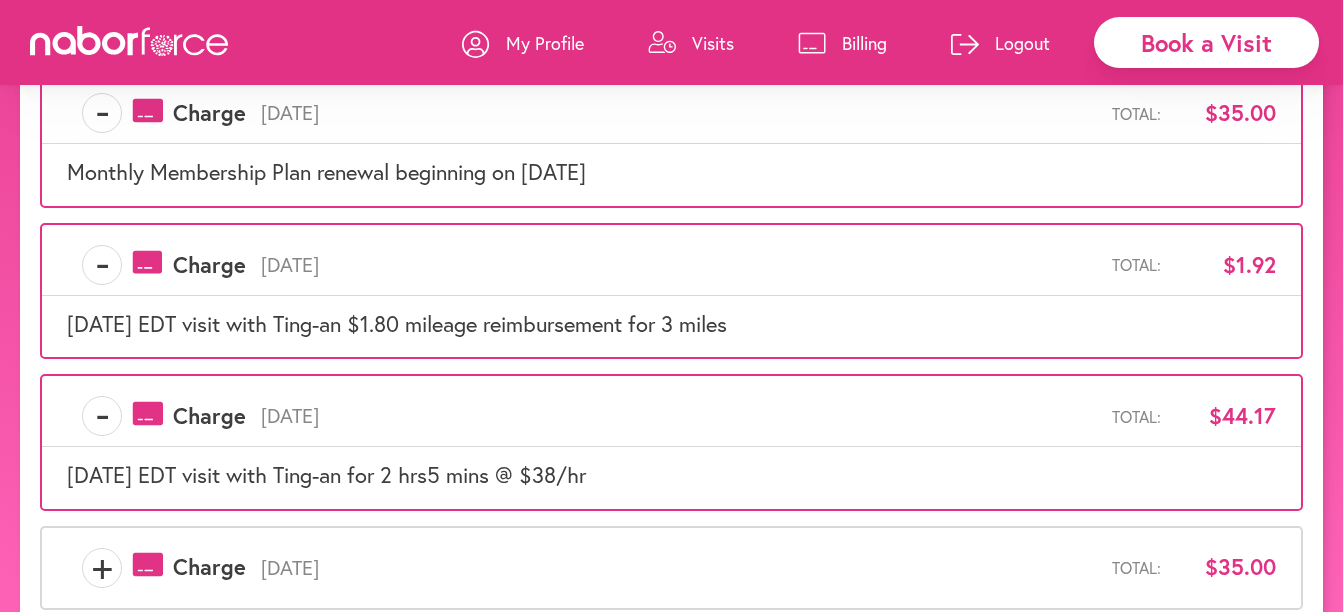 scroll, scrollTop: 334, scrollLeft: 0, axis: vertical 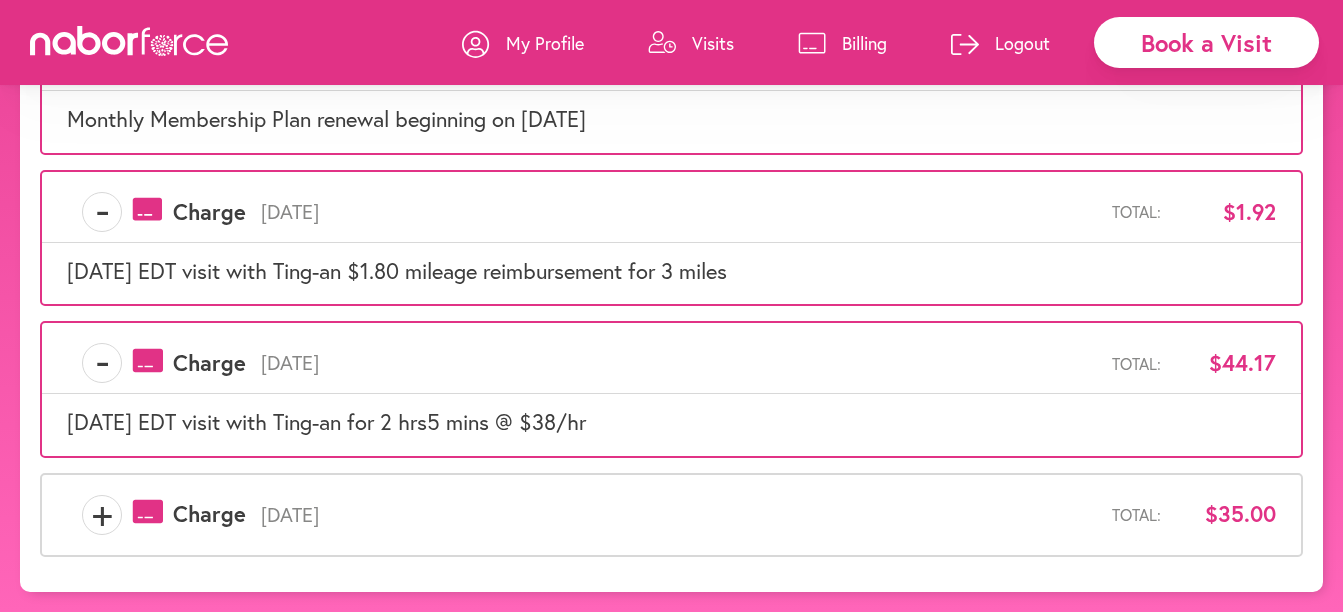 click on "+" at bounding box center [102, 515] 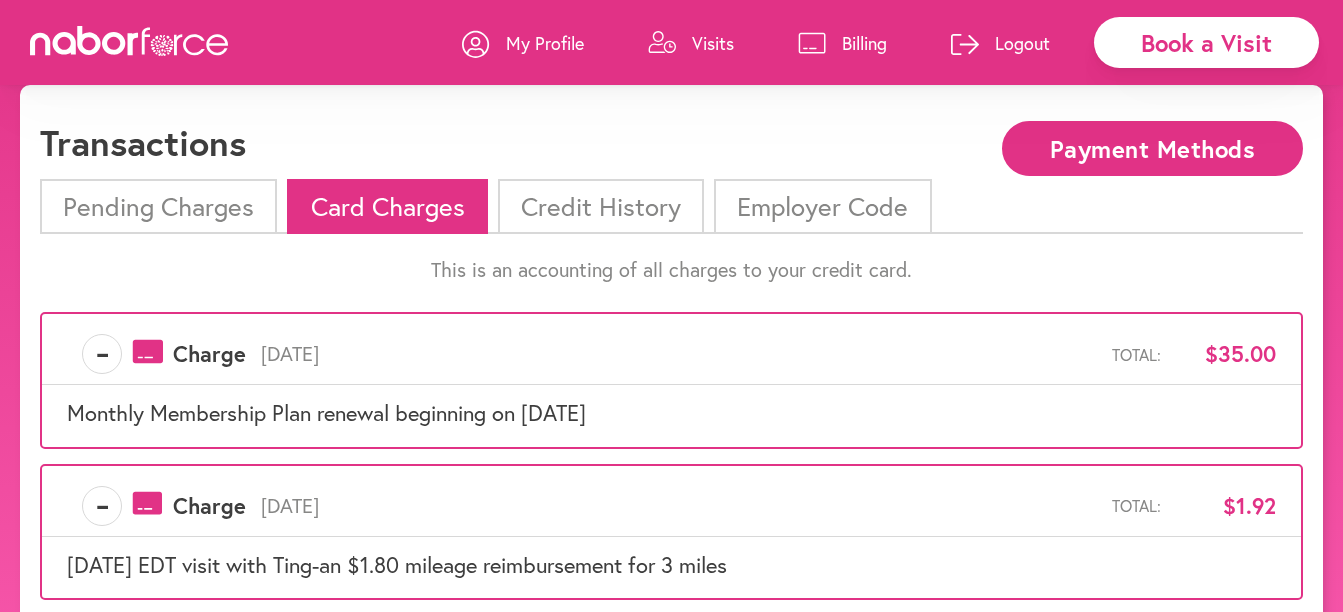 scroll, scrollTop: 34, scrollLeft: 0, axis: vertical 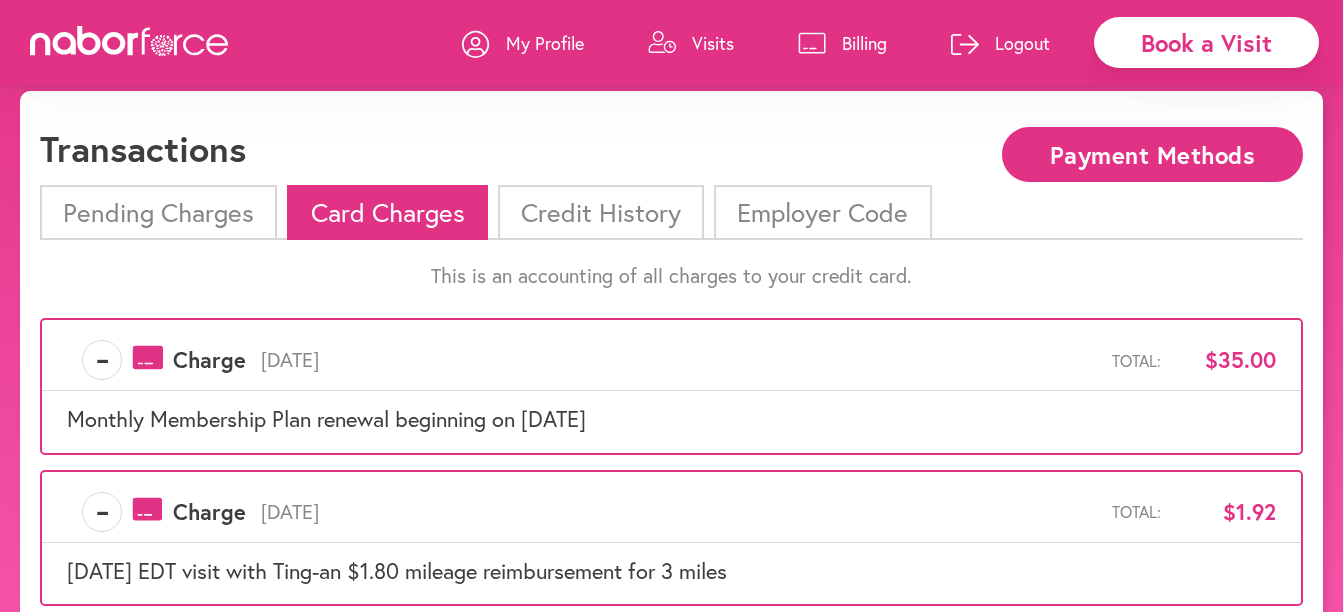 click on "Payment Methods" at bounding box center (1152, 154) 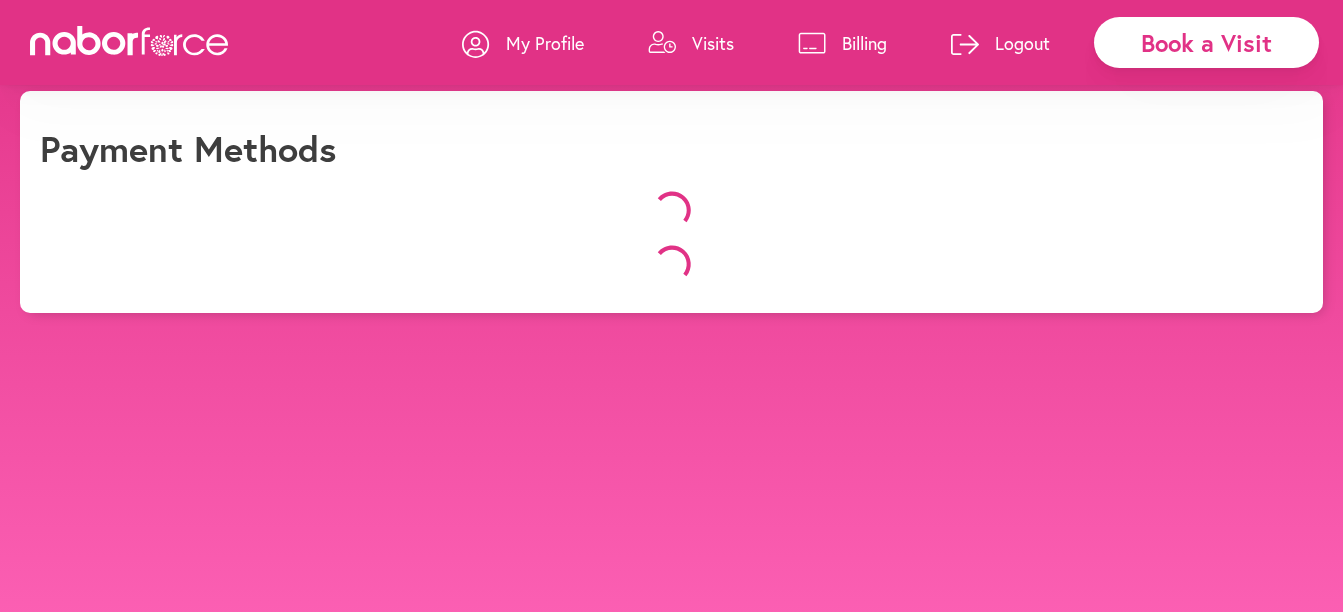 scroll, scrollTop: 0, scrollLeft: 0, axis: both 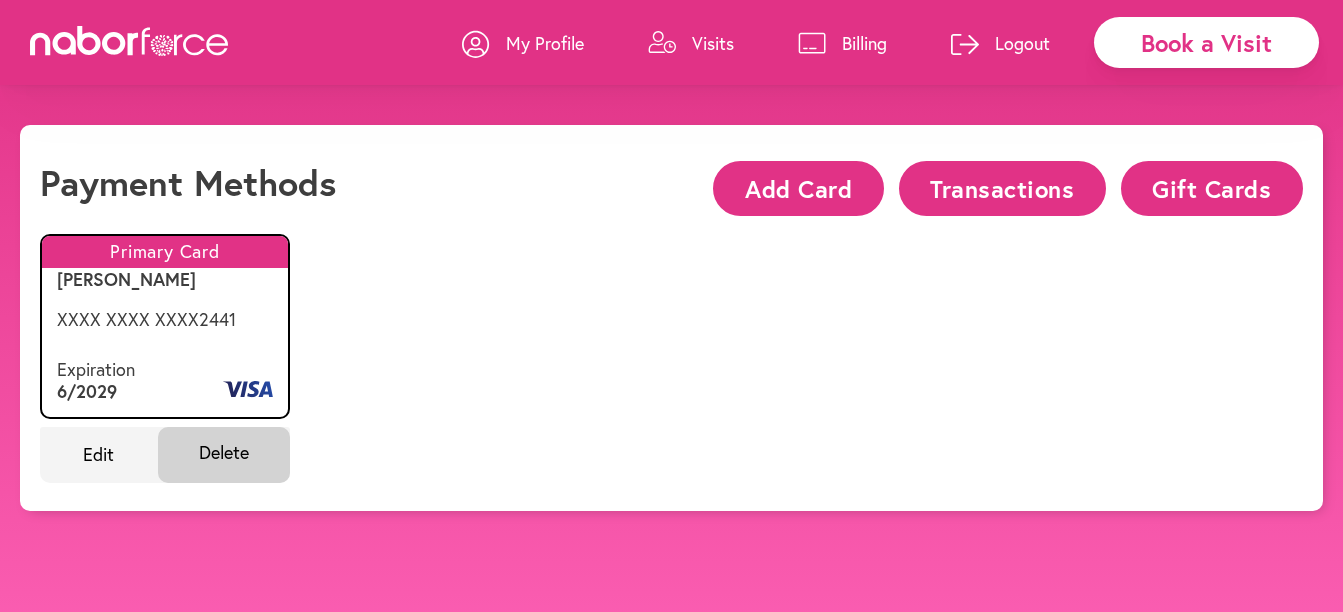 click on "Billing" at bounding box center [864, 43] 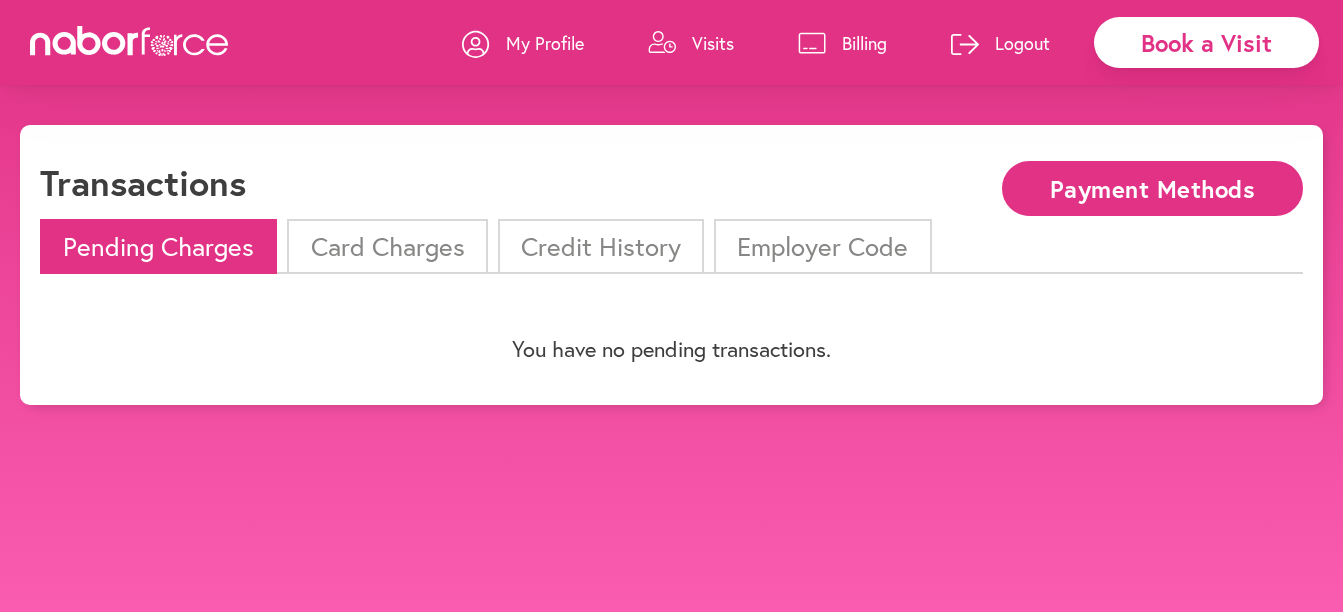 click on "Card Charges" at bounding box center (387, 246) 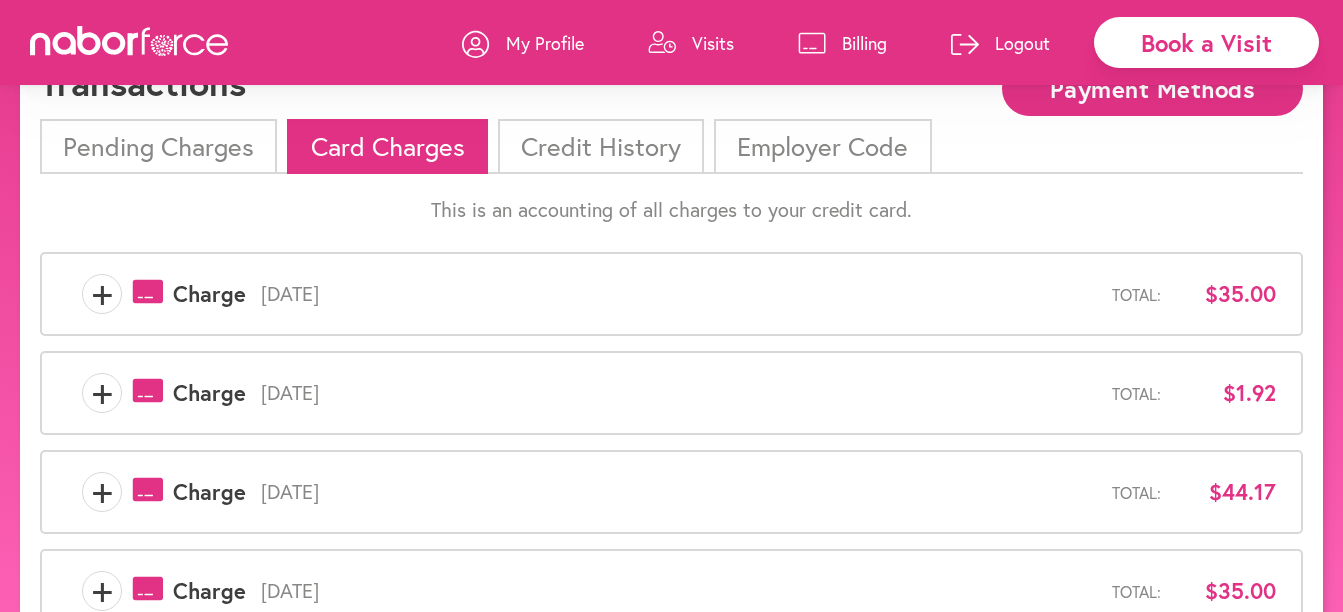 scroll, scrollTop: 176, scrollLeft: 0, axis: vertical 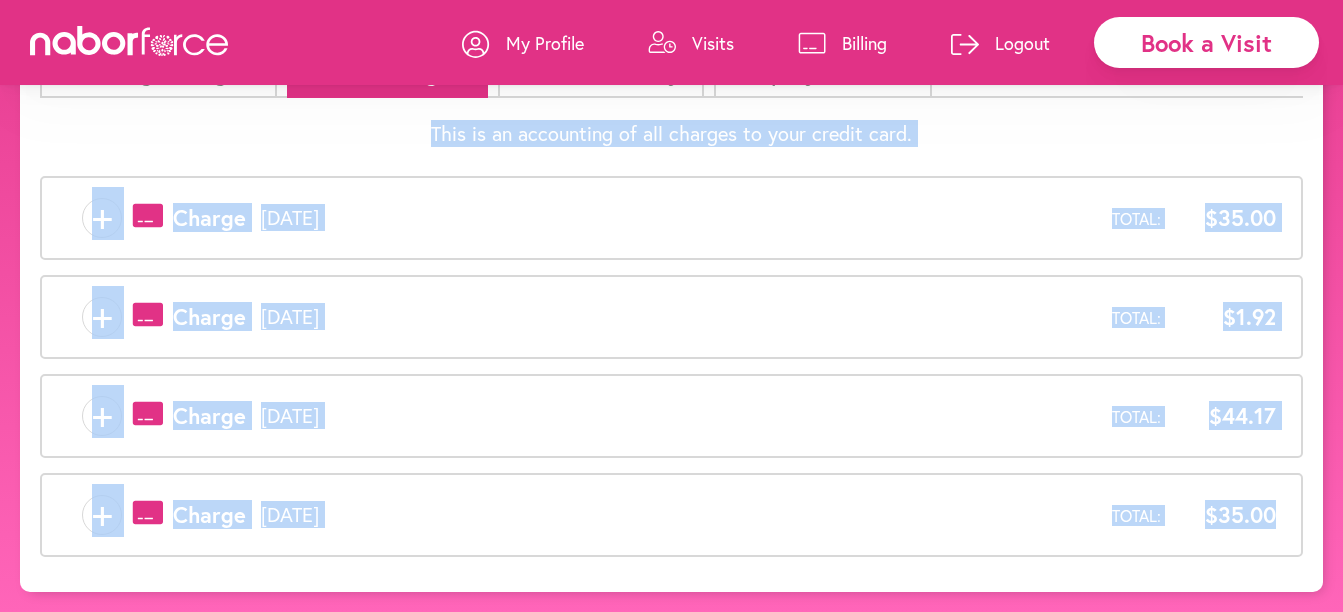 drag, startPoint x: 436, startPoint y: 136, endPoint x: 1292, endPoint y: 471, distance: 919.2176 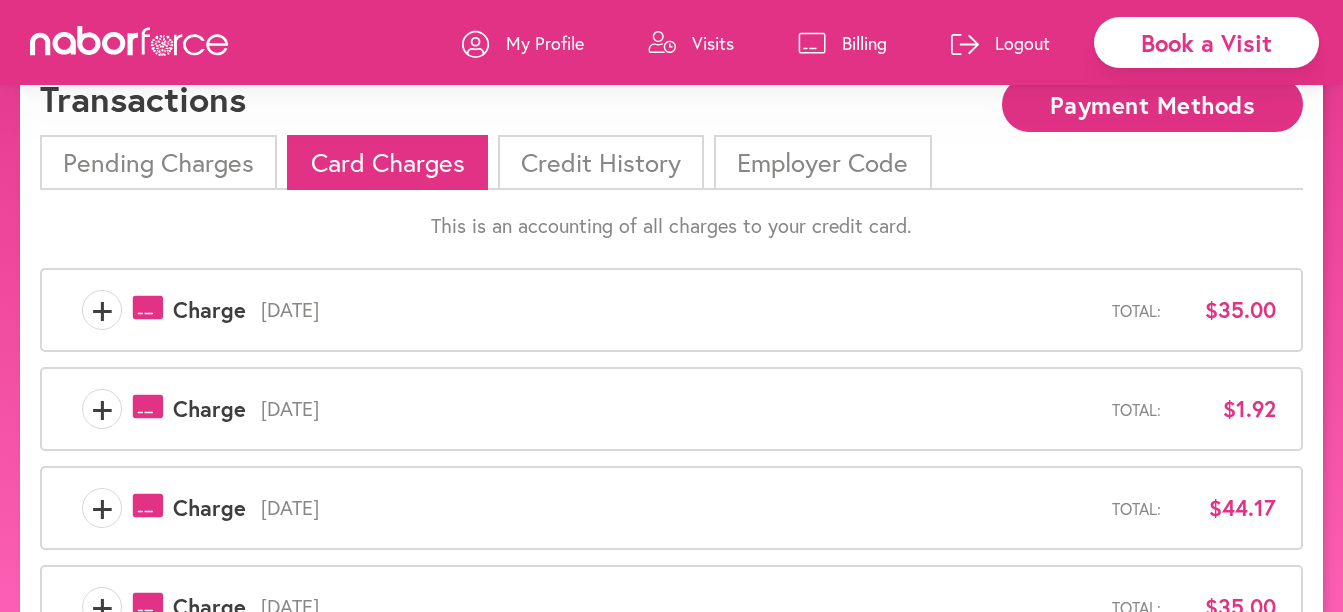 scroll, scrollTop: 0, scrollLeft: 0, axis: both 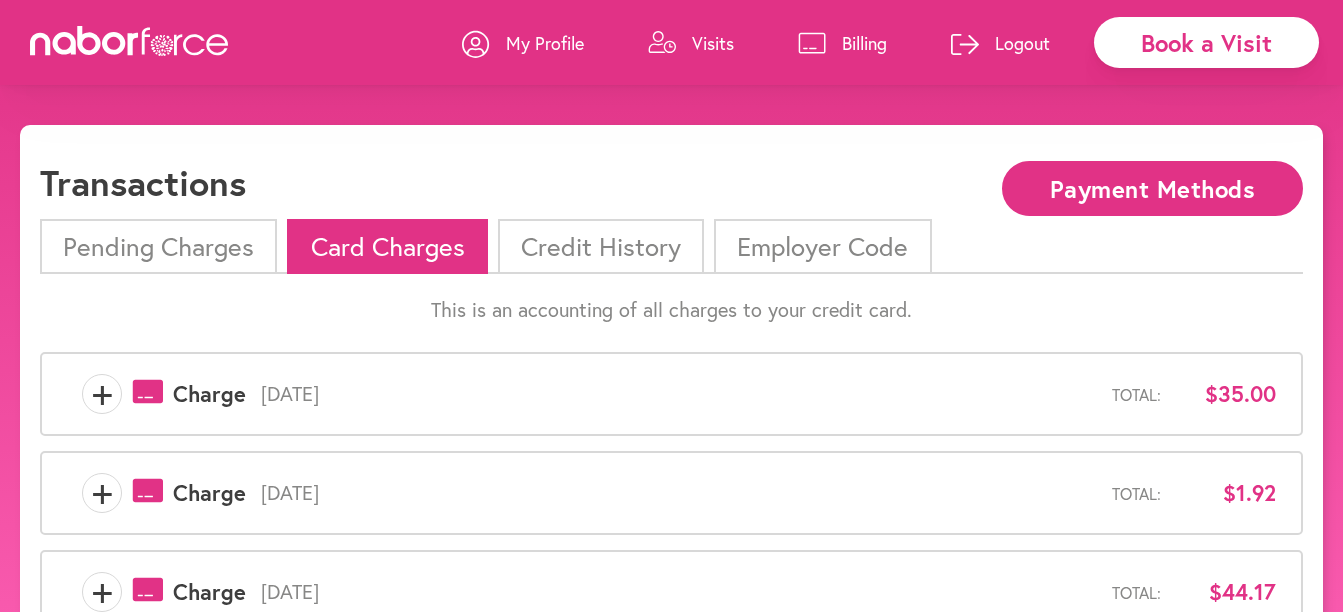 click on "Pending Charges" at bounding box center [158, 246] 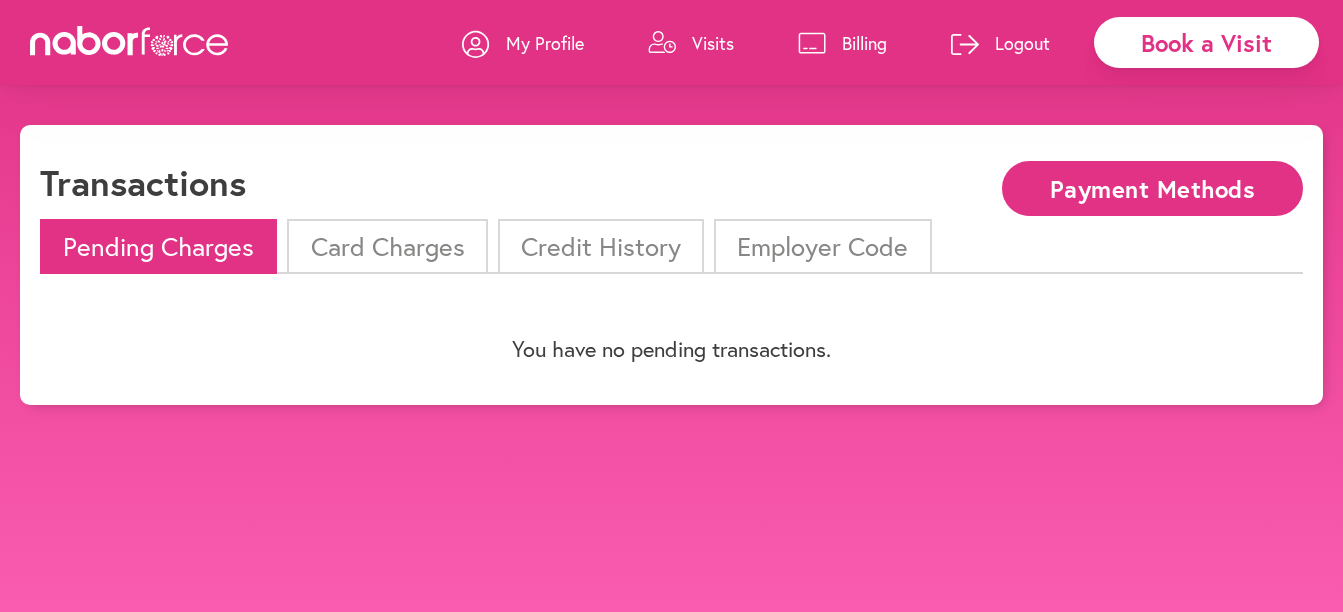 click on "Card Charges" at bounding box center (387, 246) 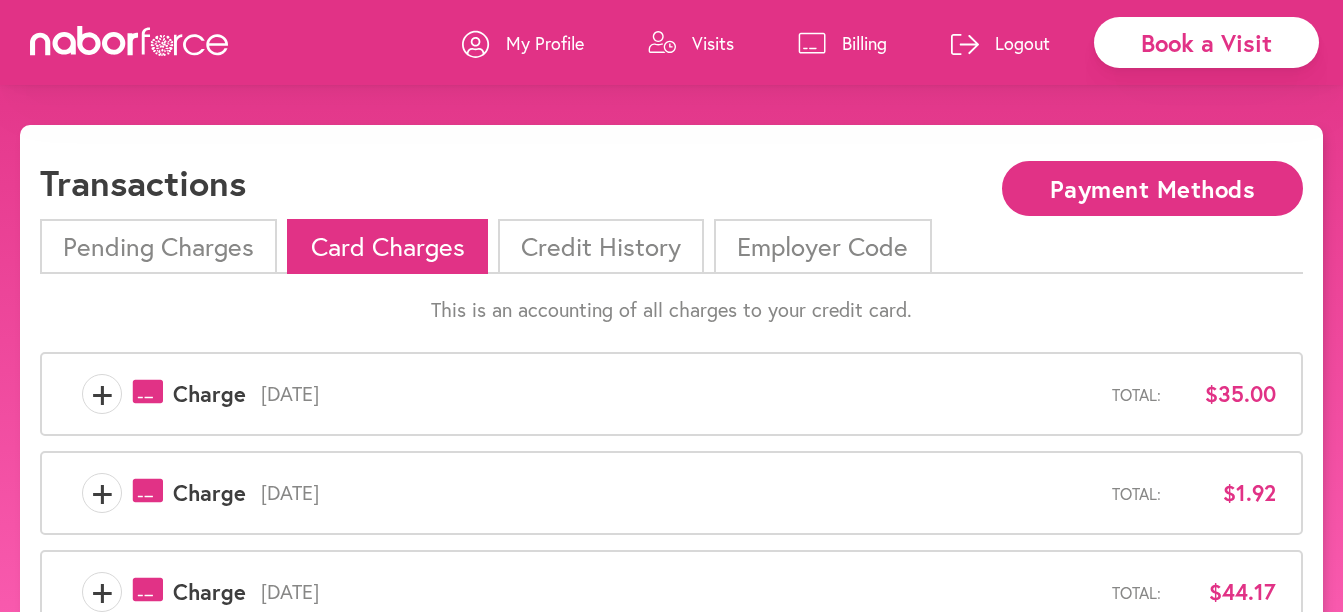 click on "Credit History" at bounding box center (601, 246) 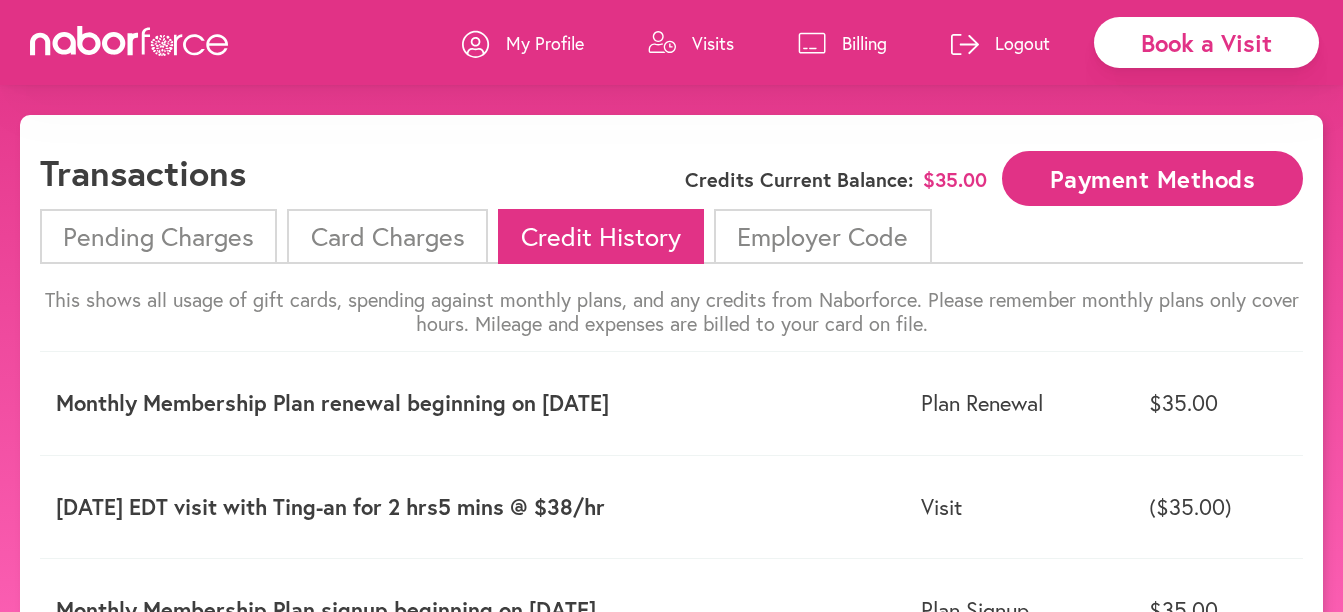 scroll, scrollTop: 0, scrollLeft: 0, axis: both 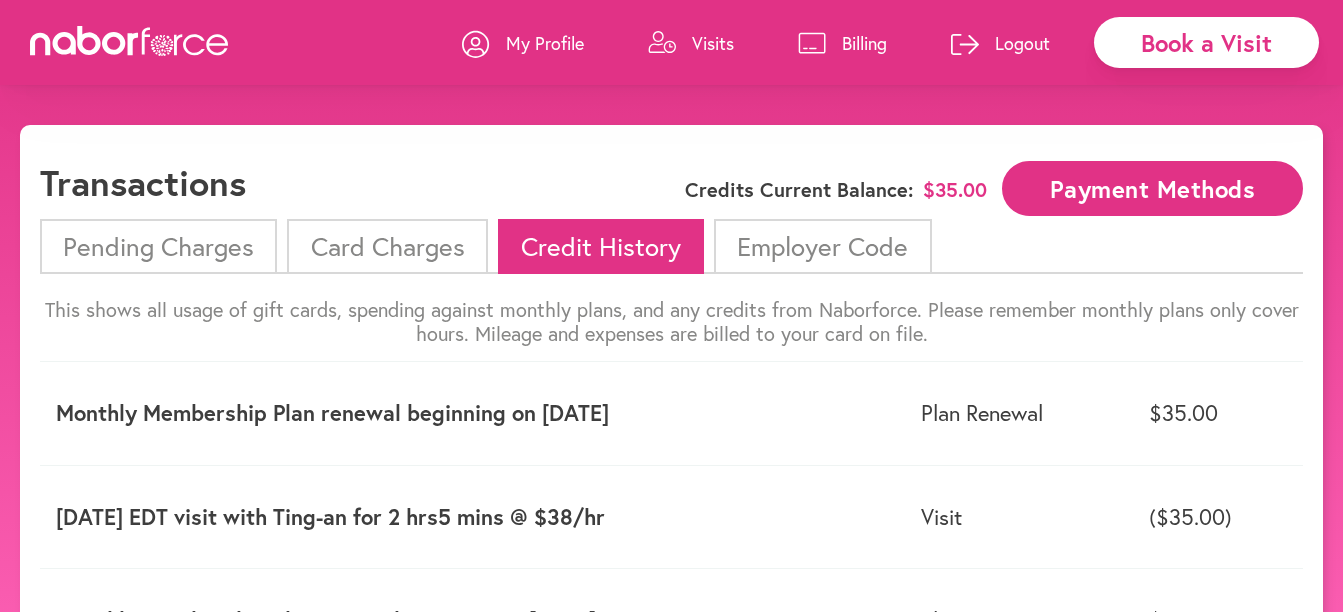 click on "Card Charges" at bounding box center (387, 246) 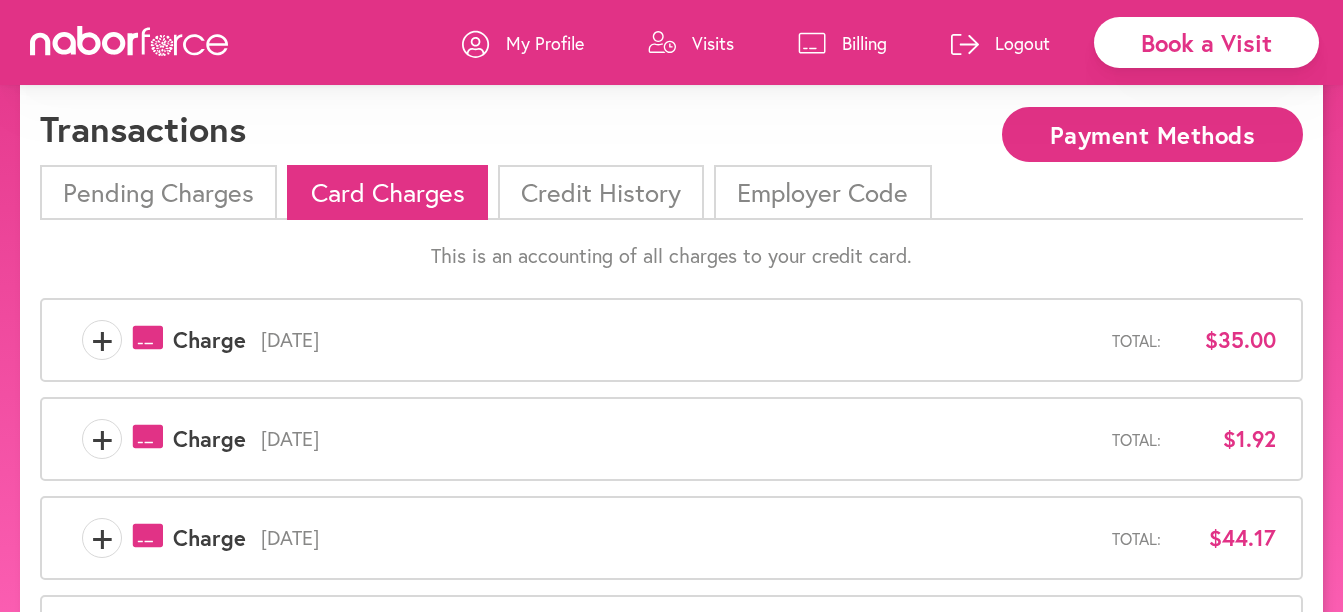 scroll, scrollTop: 100, scrollLeft: 0, axis: vertical 